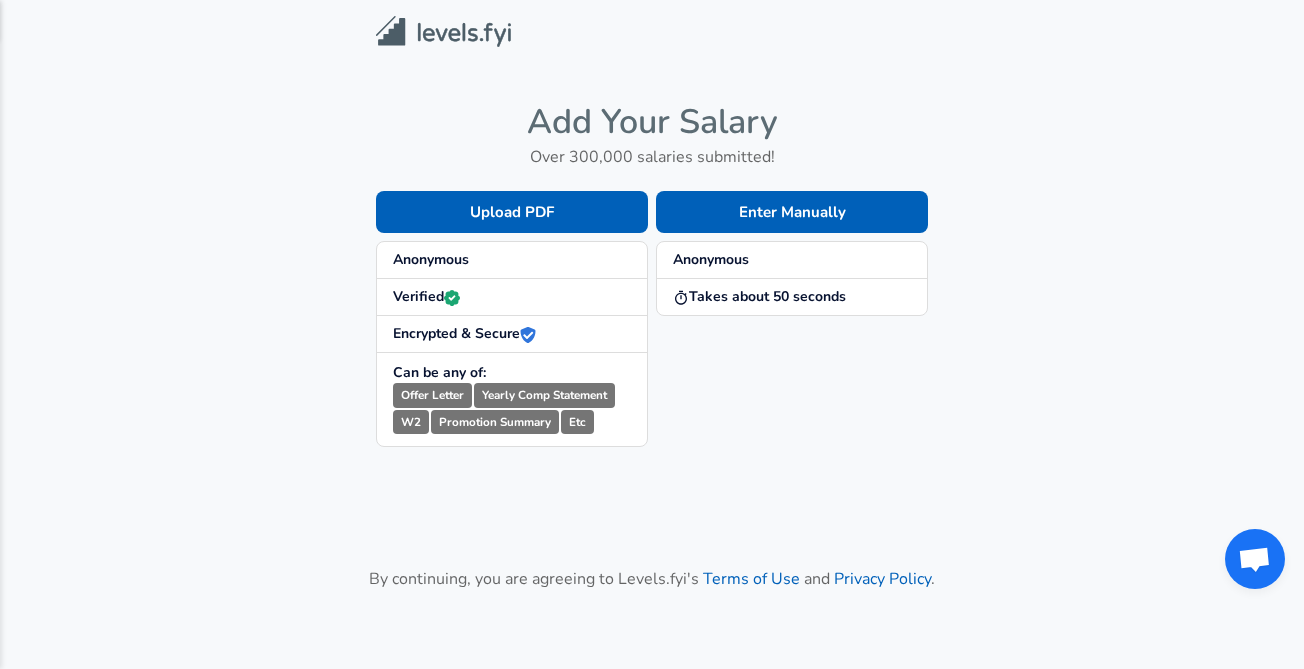 scroll, scrollTop: 0, scrollLeft: 0, axis: both 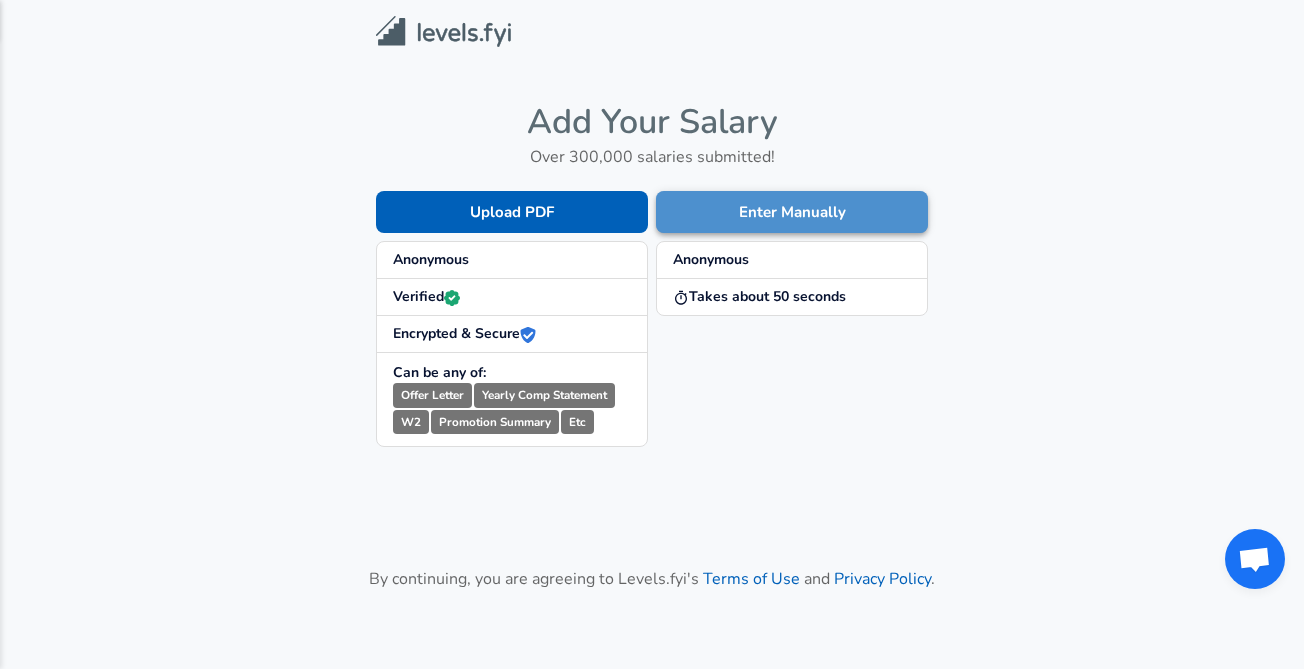 click on "Enter Manually" at bounding box center (792, 212) 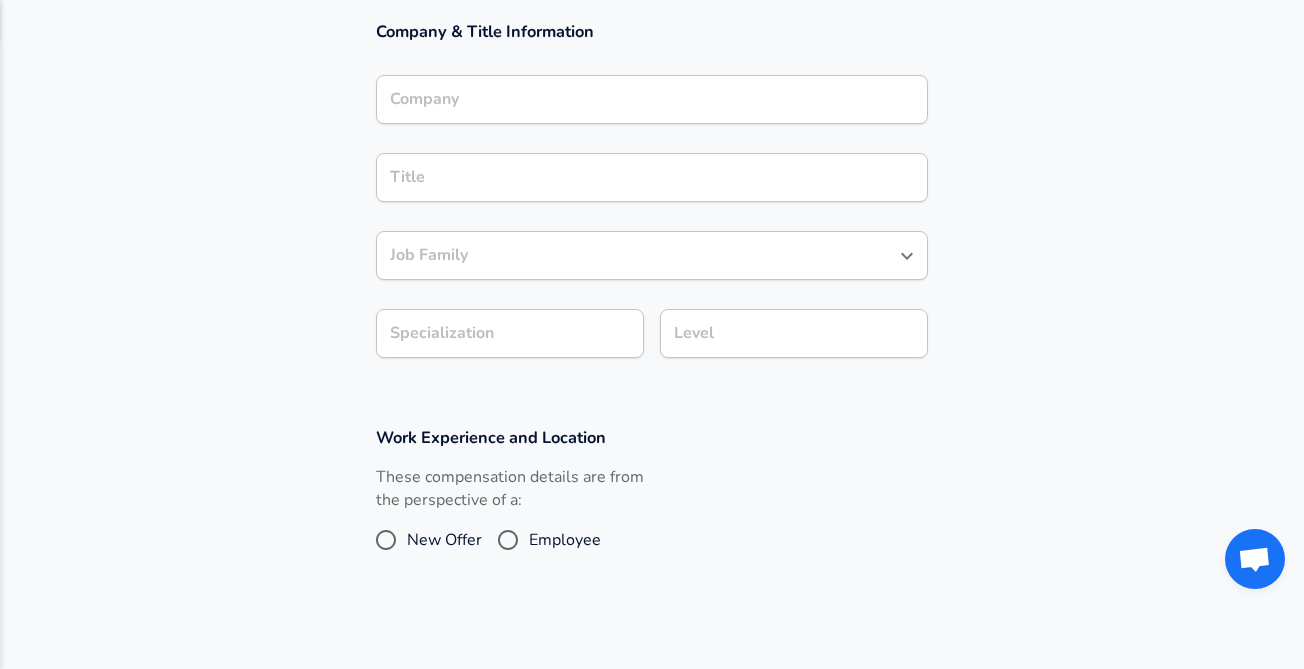 scroll, scrollTop: 187, scrollLeft: 0, axis: vertical 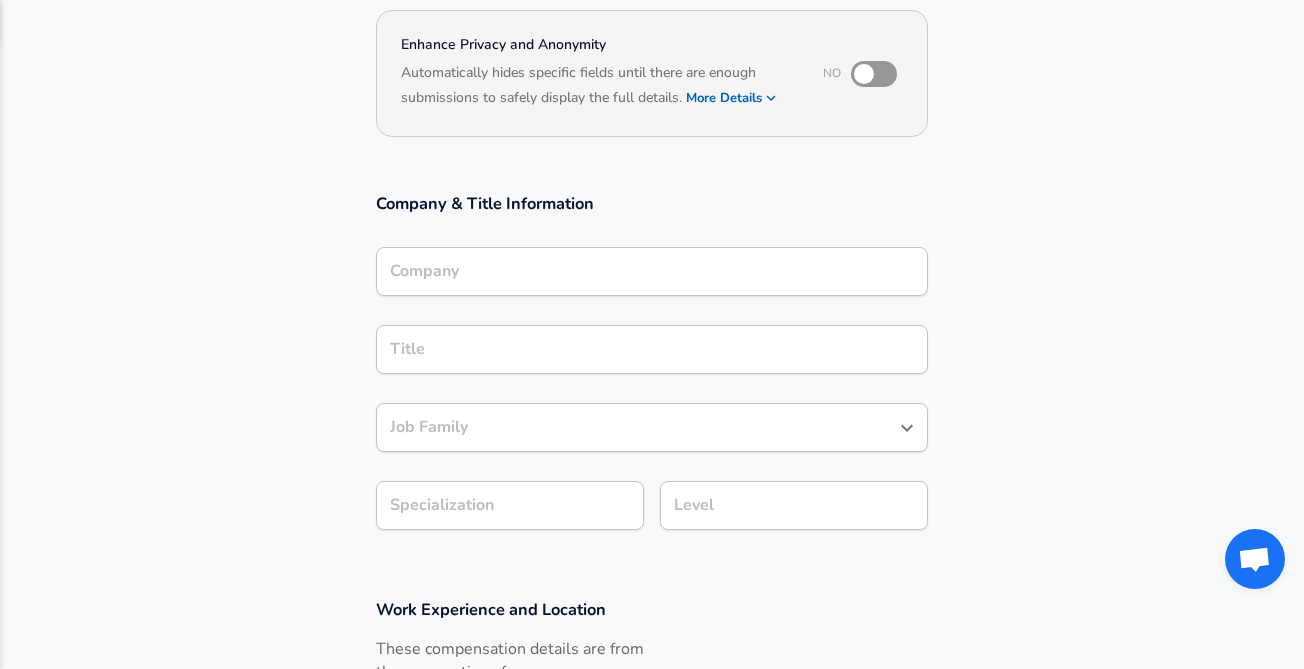 click on "Company" at bounding box center (652, 271) 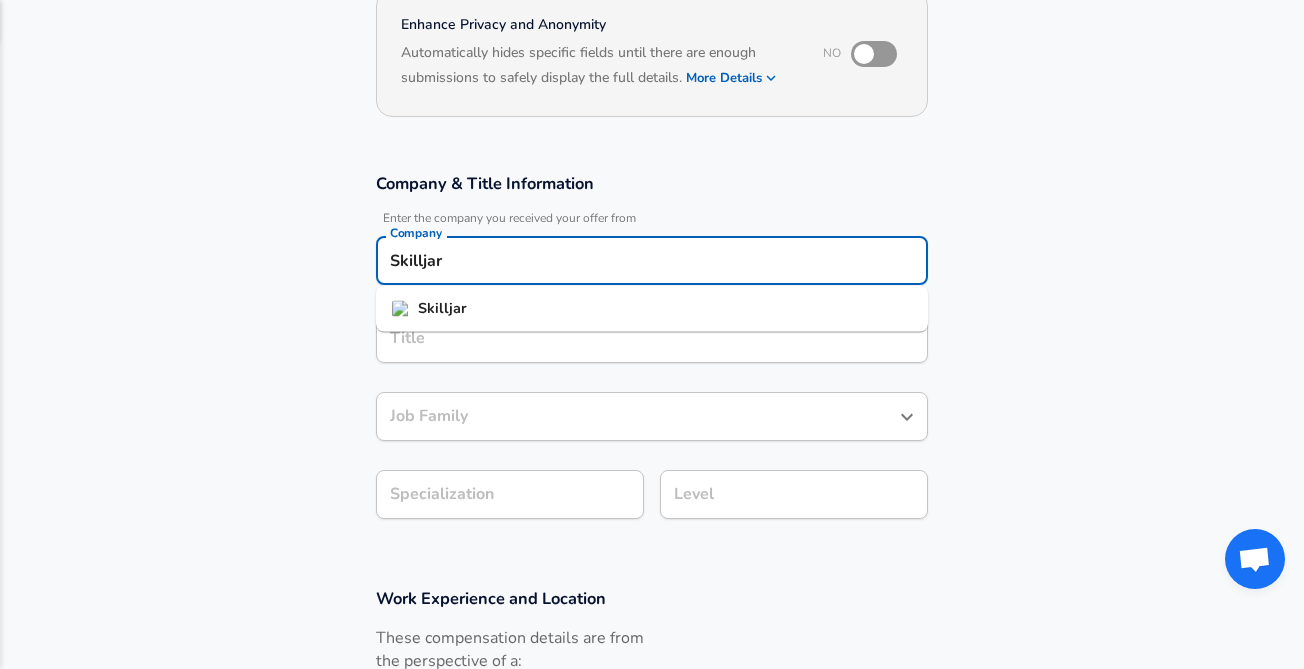 click on "Skilljar" at bounding box center (652, 309) 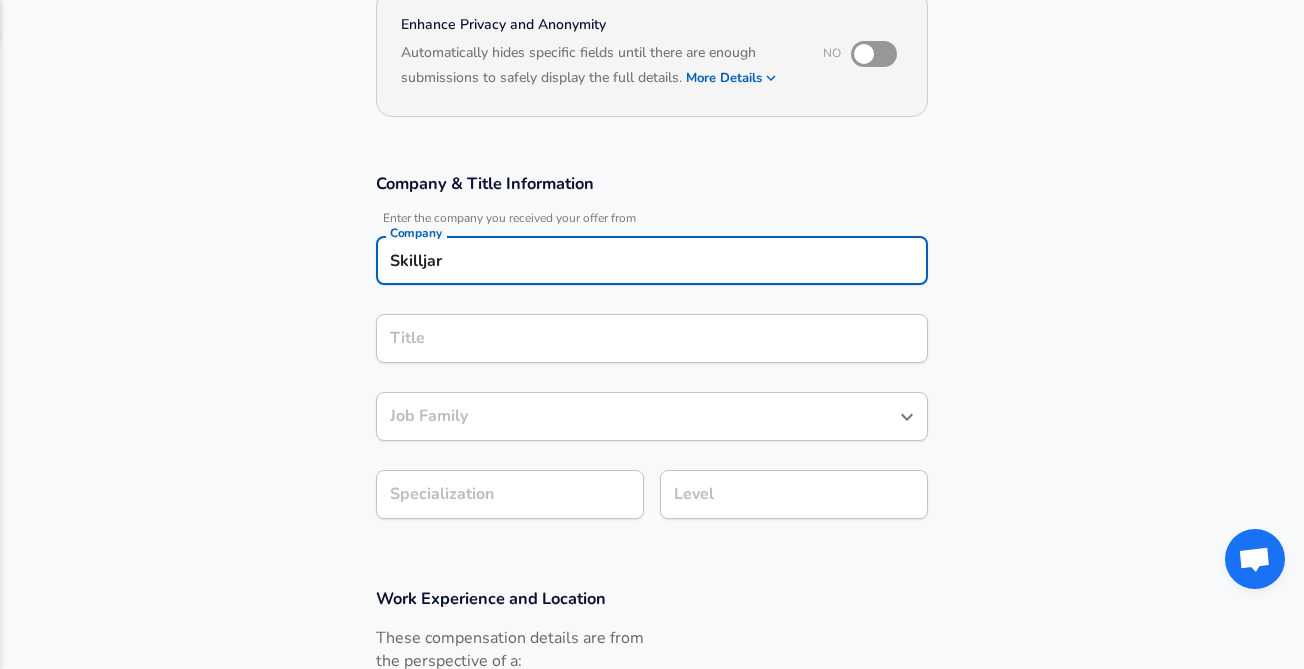 type on "Skilljar" 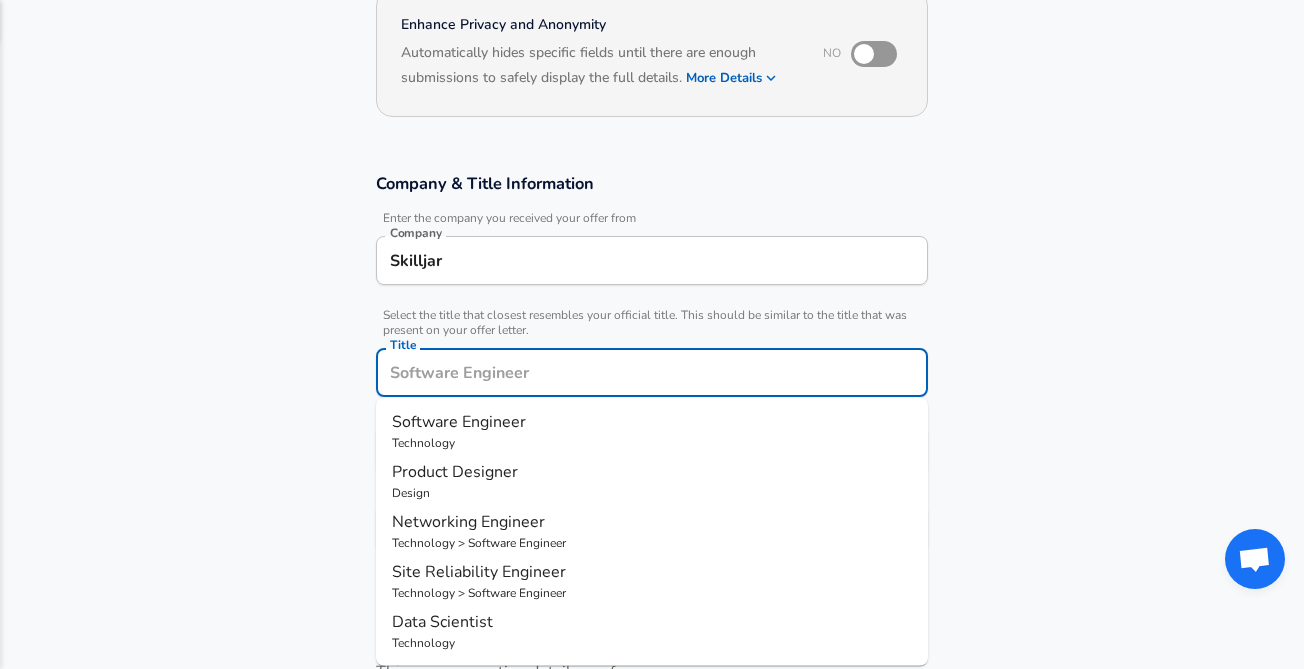 scroll, scrollTop: 247, scrollLeft: 0, axis: vertical 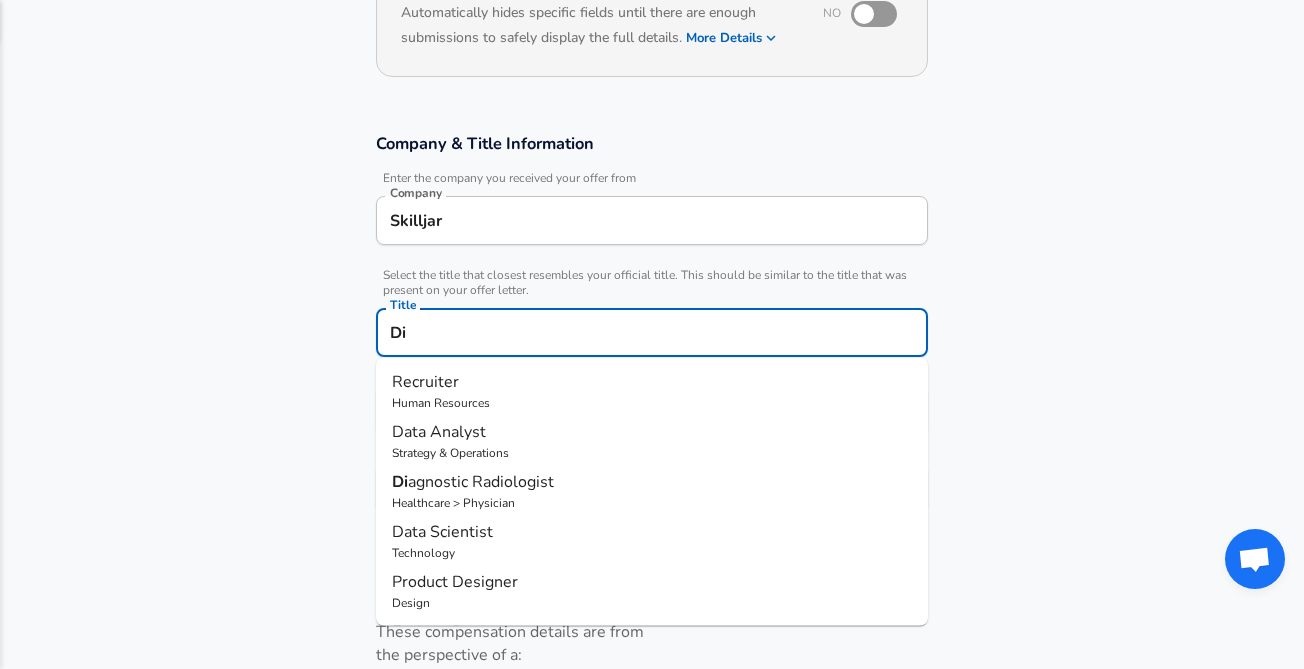 type on "D" 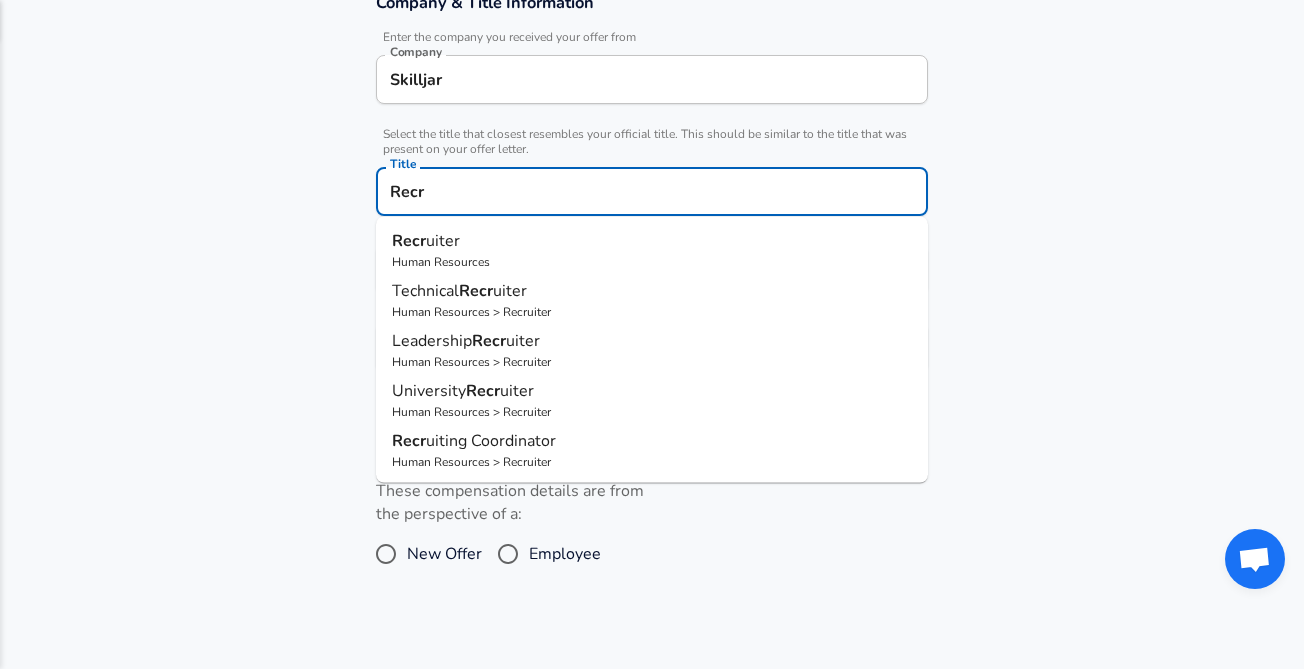 scroll, scrollTop: 415, scrollLeft: 0, axis: vertical 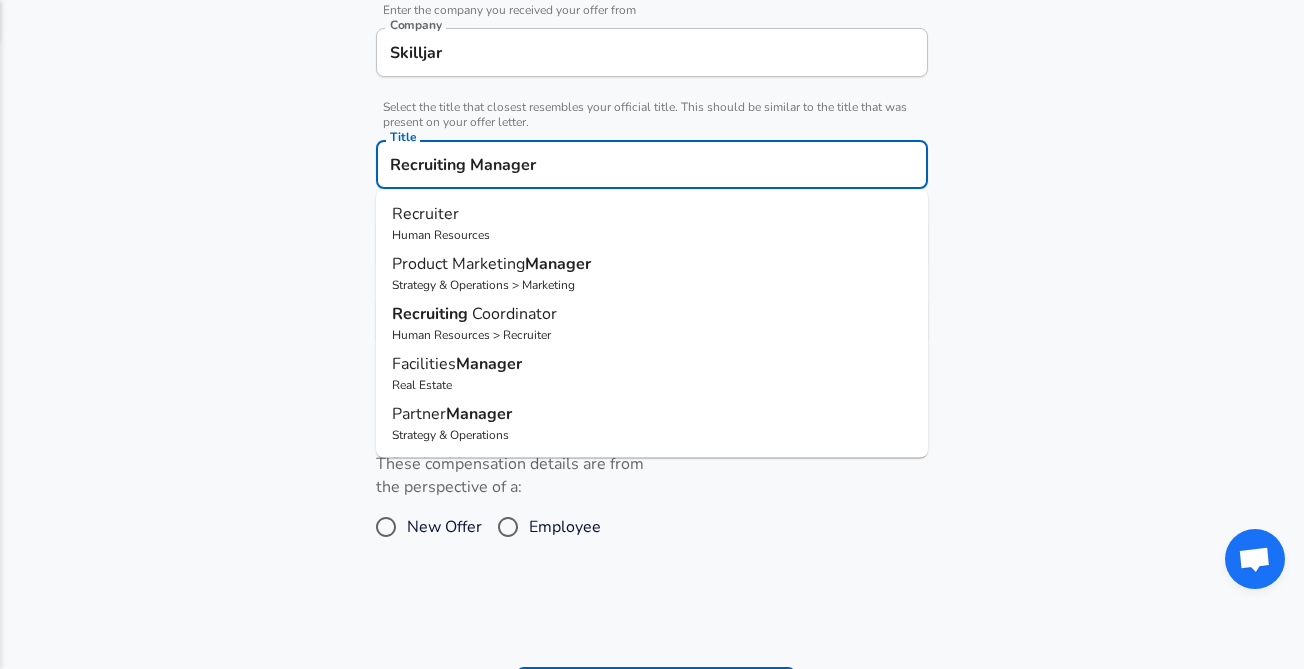 click on "Recruiting Manager" at bounding box center [652, 164] 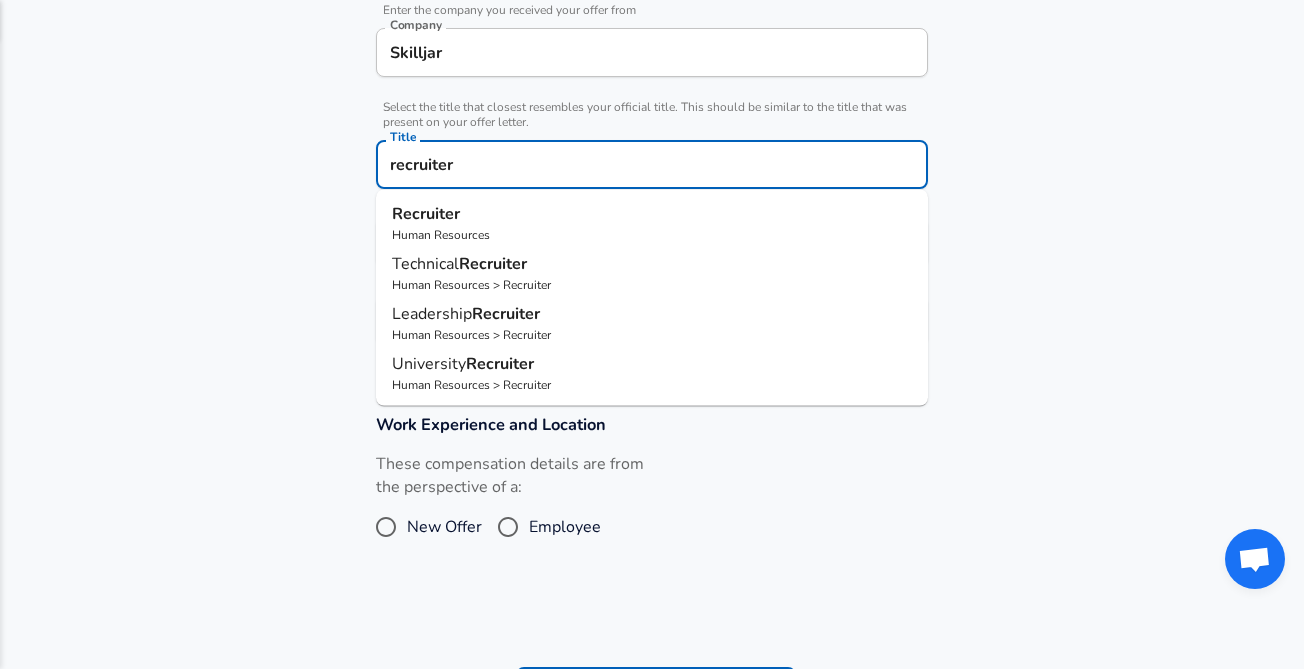 click on "Recruiter" at bounding box center [426, 214] 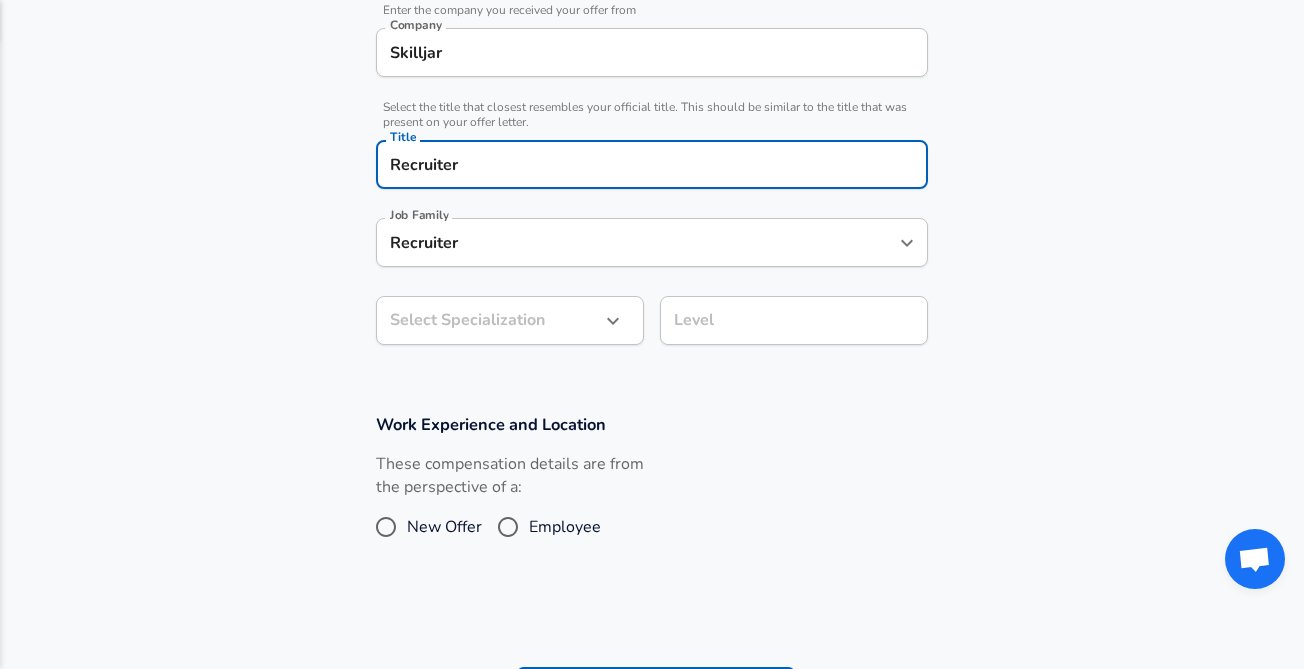 type on "Recruiter" 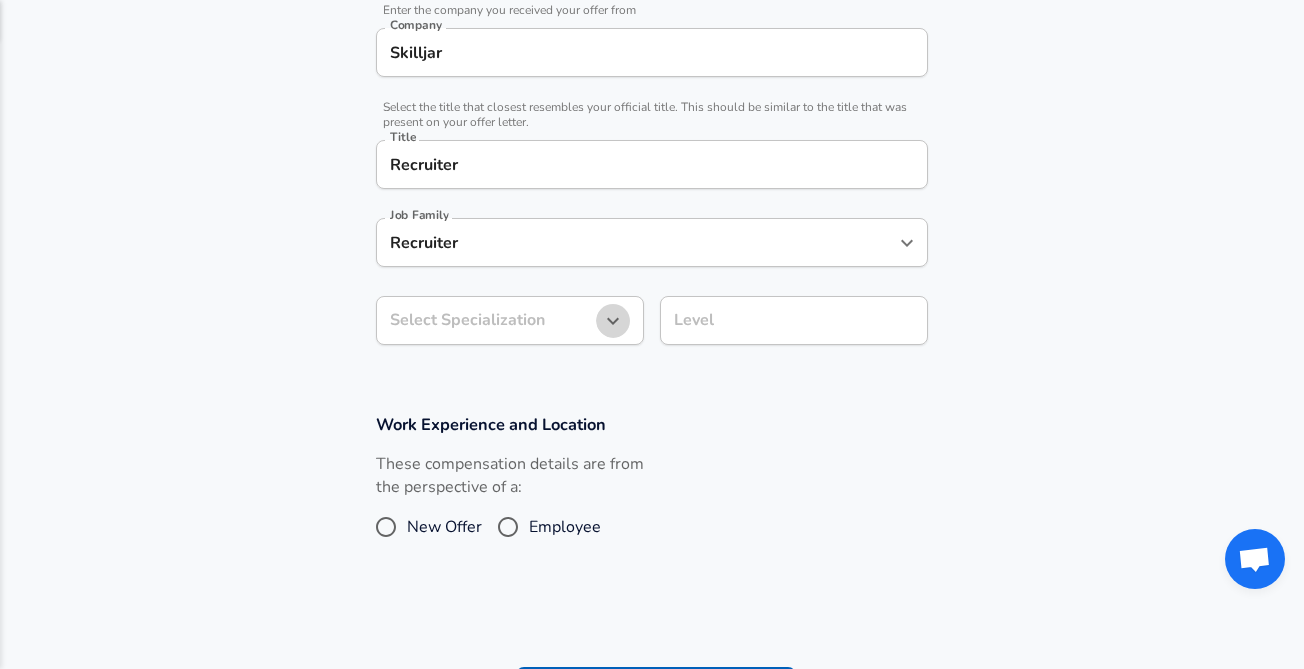 click 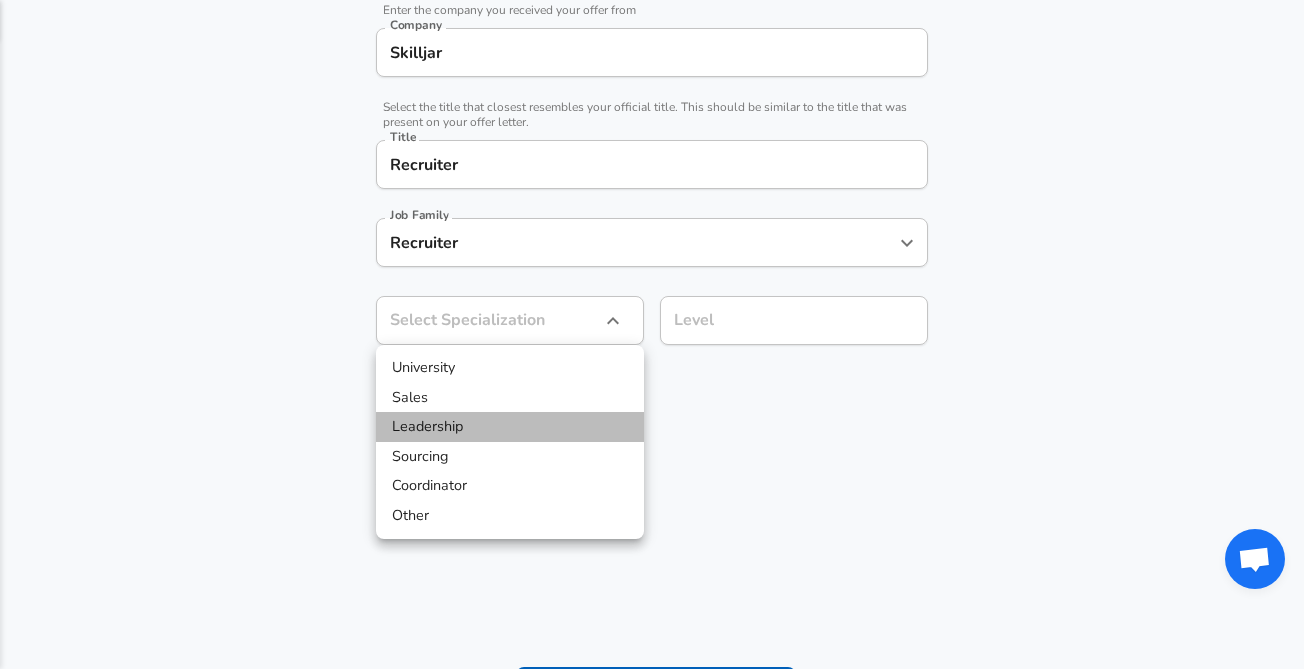 click on "Leadership" at bounding box center (510, 427) 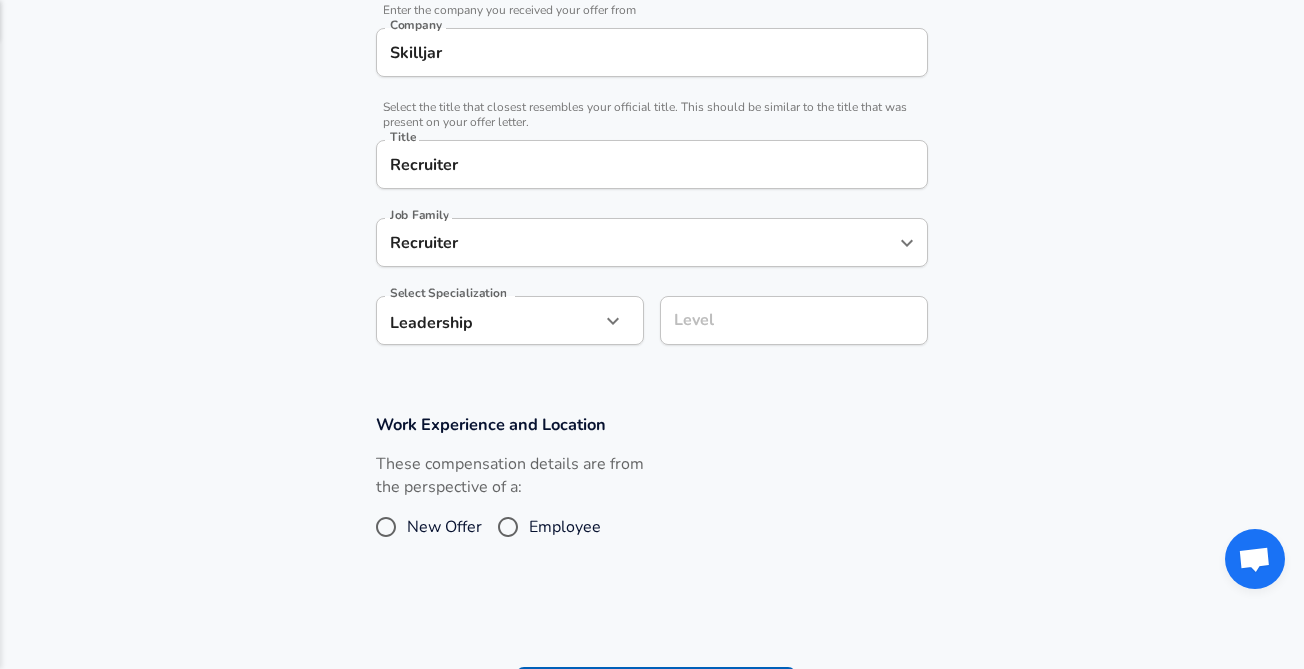 scroll, scrollTop: 455, scrollLeft: 0, axis: vertical 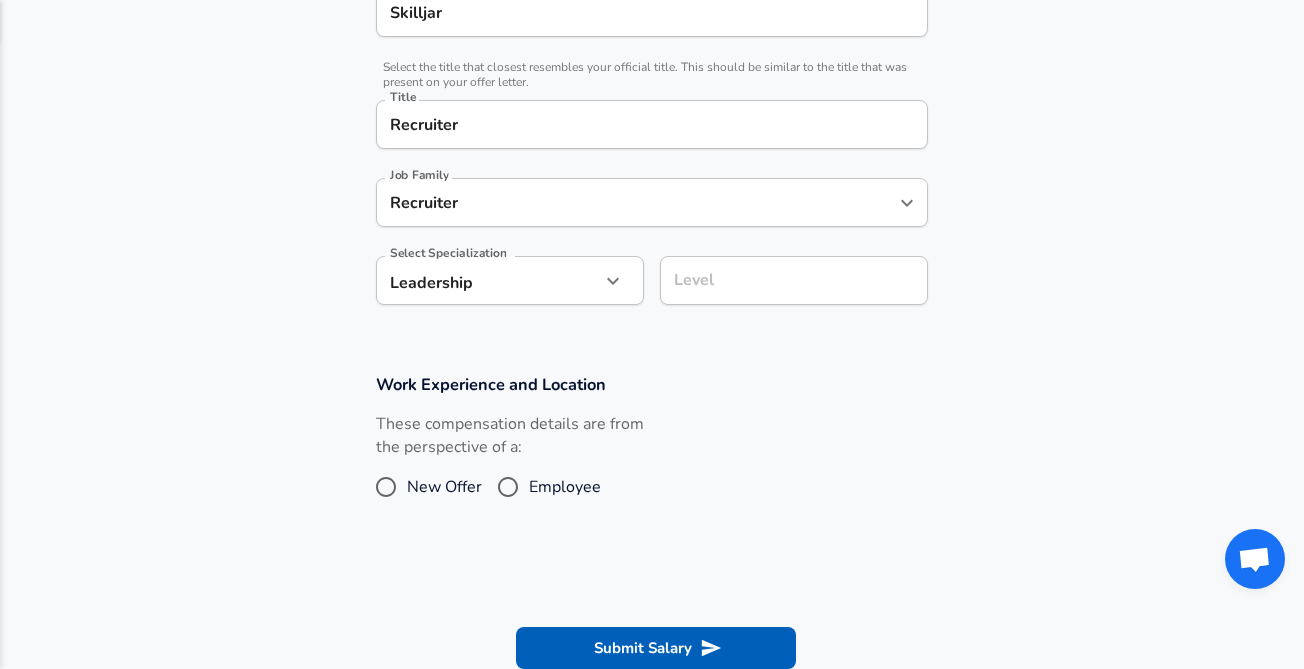 click on "Level" at bounding box center (794, 280) 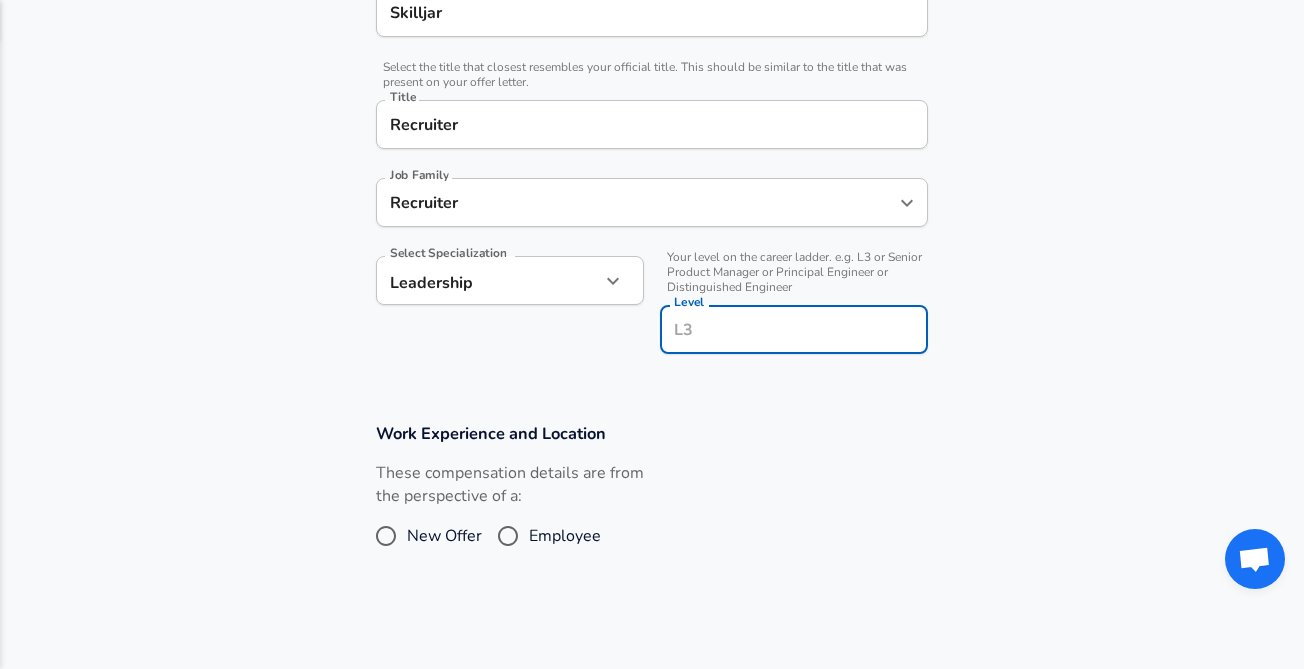type on "S" 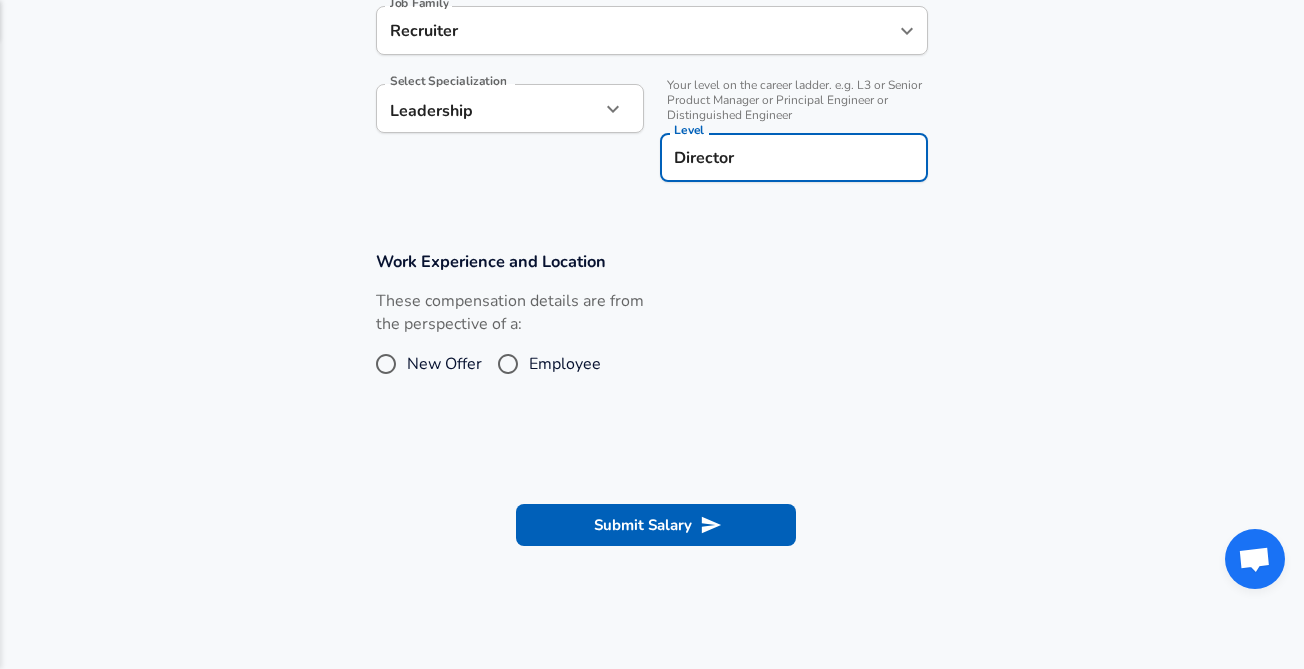 scroll, scrollTop: 643, scrollLeft: 0, axis: vertical 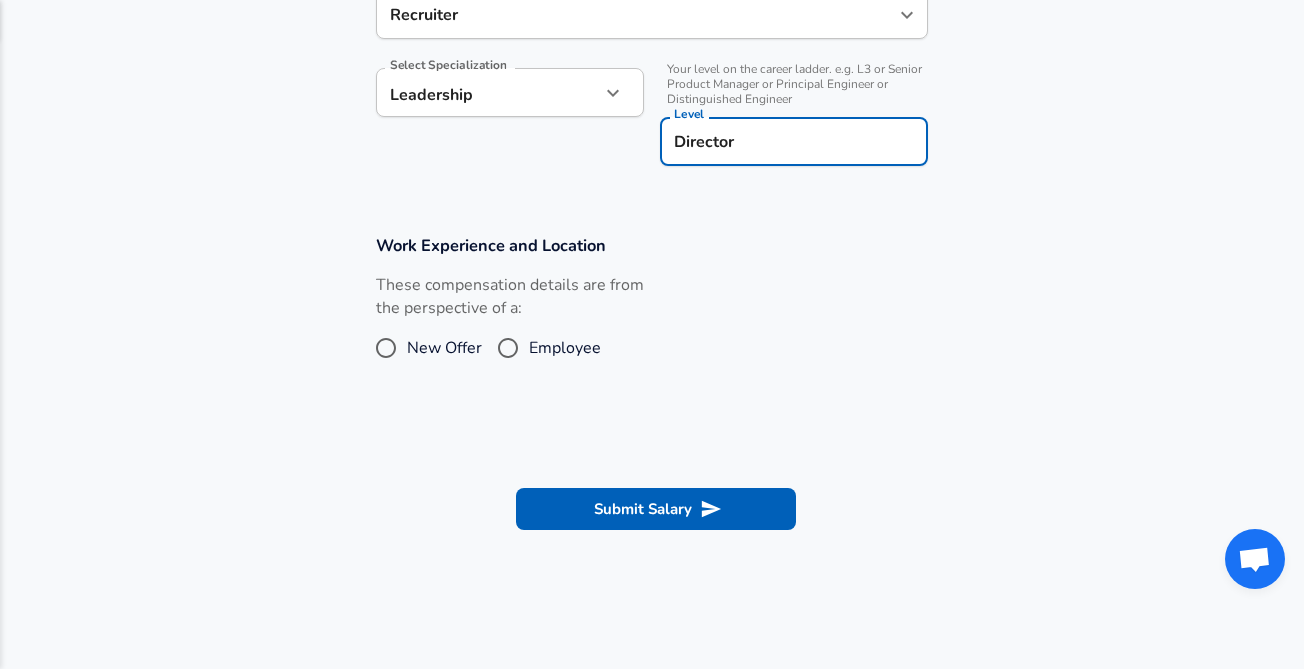 type on "Director" 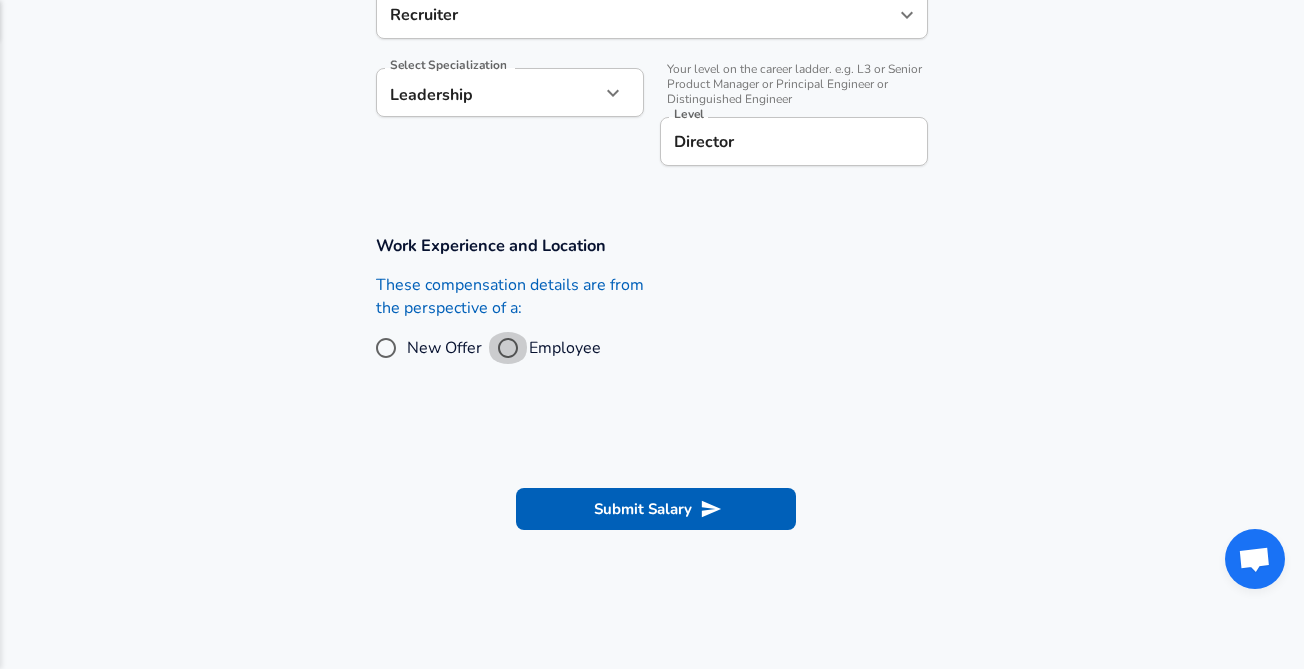 click on "Employee" at bounding box center (508, 348) 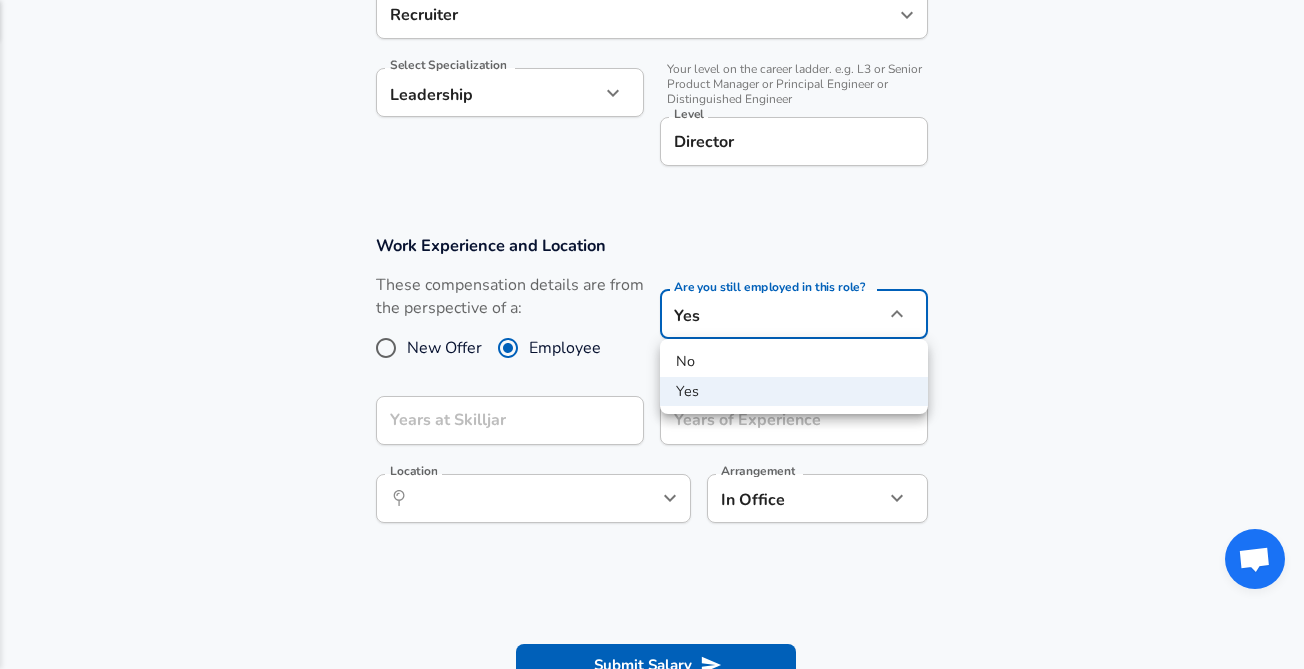 click on "Restart Add Your Salary Upload your offer letter to verify your submission Enhance Privacy and Anonymity No Automatically hides specific fields until there are enough submissions to safely display the full details. More Details Based on your submission and the data points that we have already collected, we will automatically hide and anonymize specific fields if there aren't enough data points to remain sufficiently anonymous. Company & Title Information Enter the company you received your offer from Company Skilljar Company Select the title that closest resembles your official title. This should be similar to the title that was present on your offer letter. Title Recruiter Title Job Family Recruiter Job Family Select Specialization Leadership Leadership Select Specialization Your level on the career ladder. e.g. L3 or Senior Product Manager or Principal Engineer or Distinguished Engineer Level Director Level Work Experience and Location These compensation details are from the perspective of a: Yes" at bounding box center (652, -309) 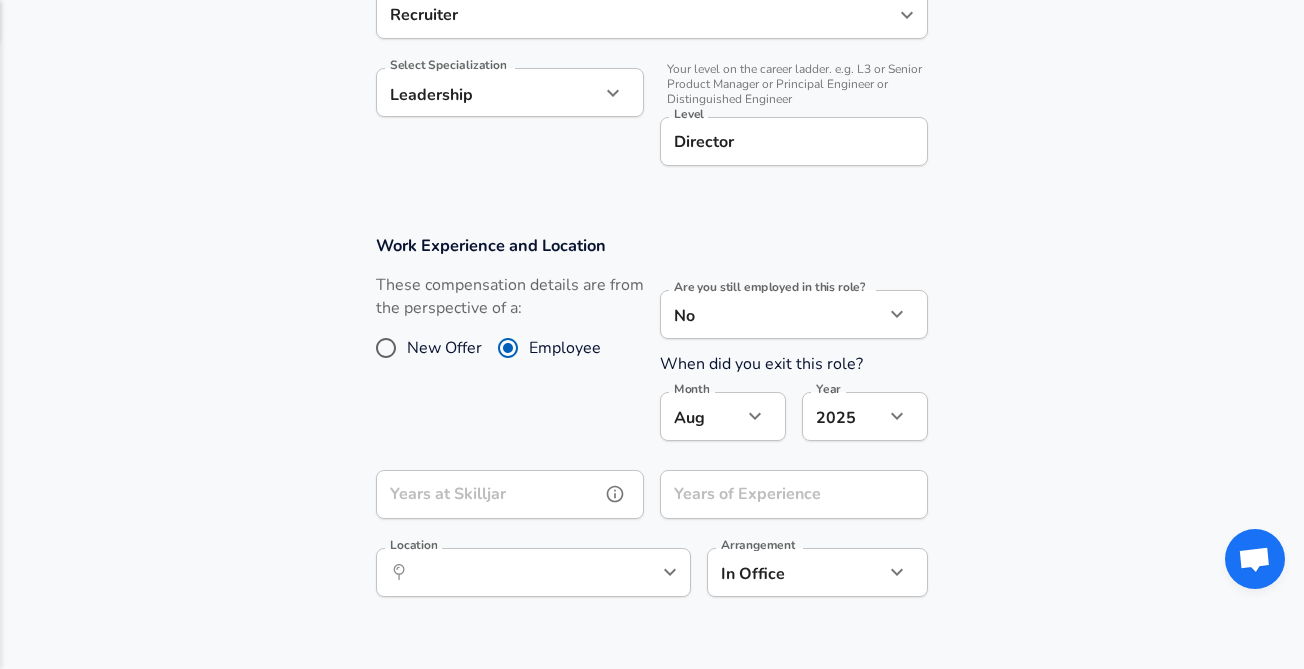 click on "Years at Skilljar" at bounding box center (488, 494) 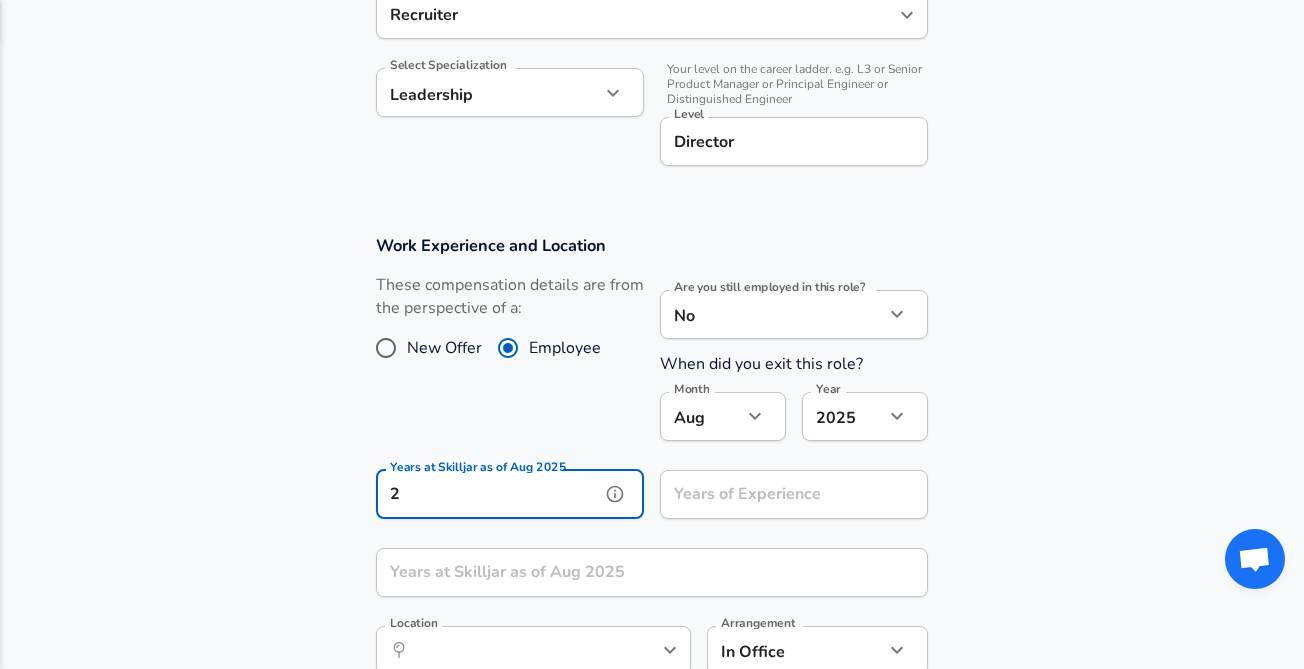 type on "2" 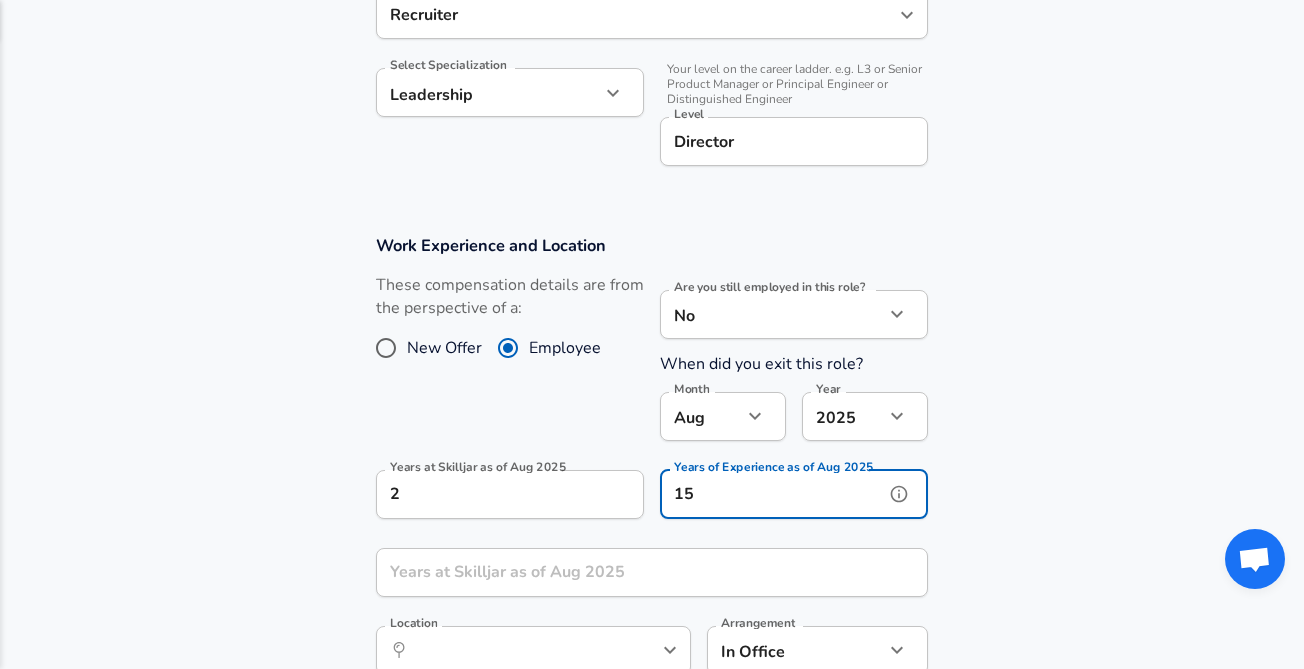 type on "15" 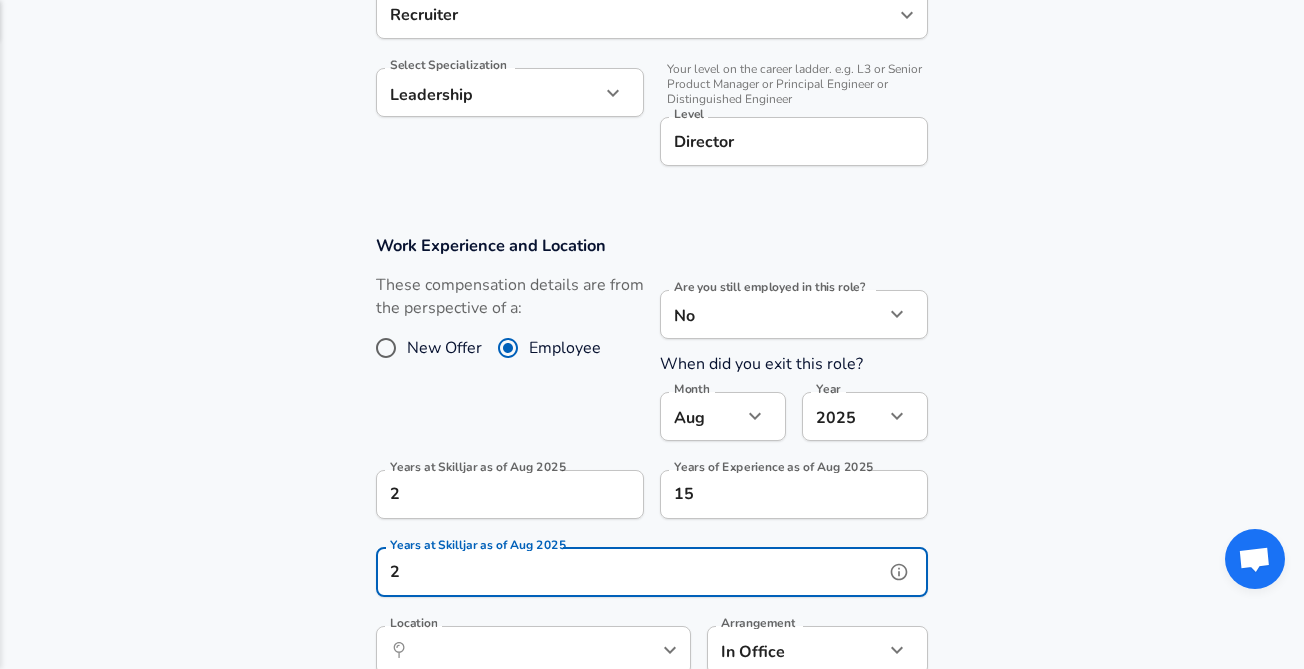 scroll, scrollTop: 0, scrollLeft: 0, axis: both 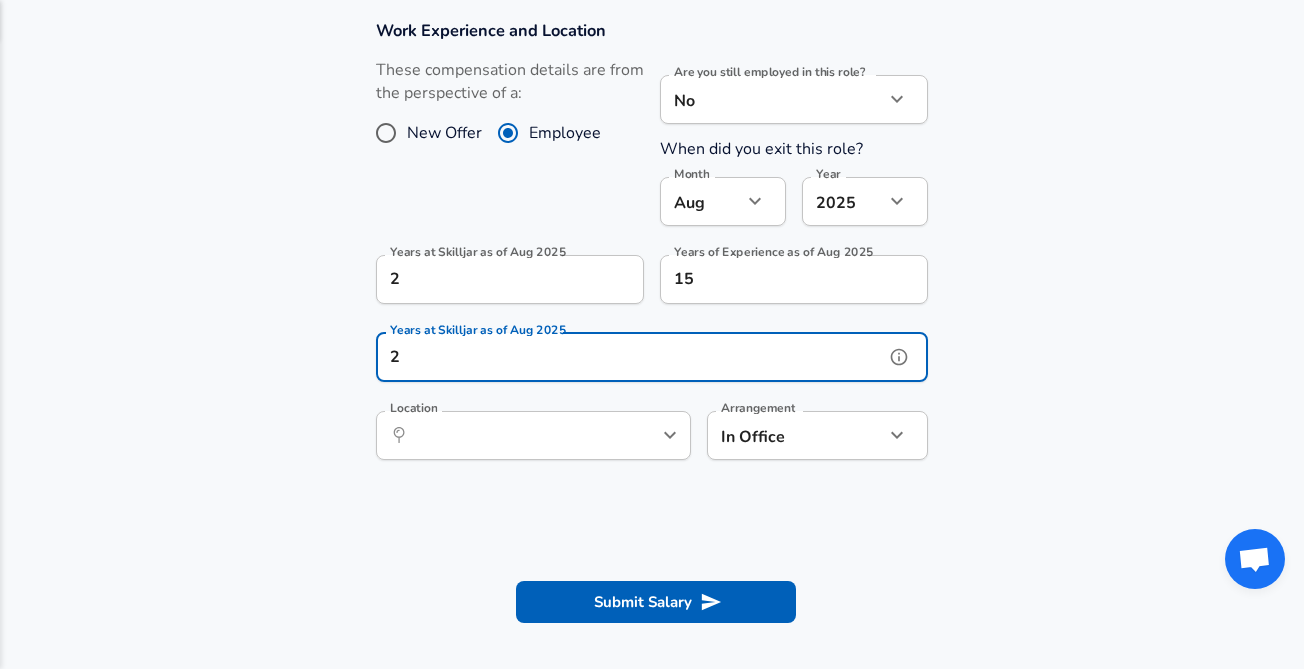 type on "2" 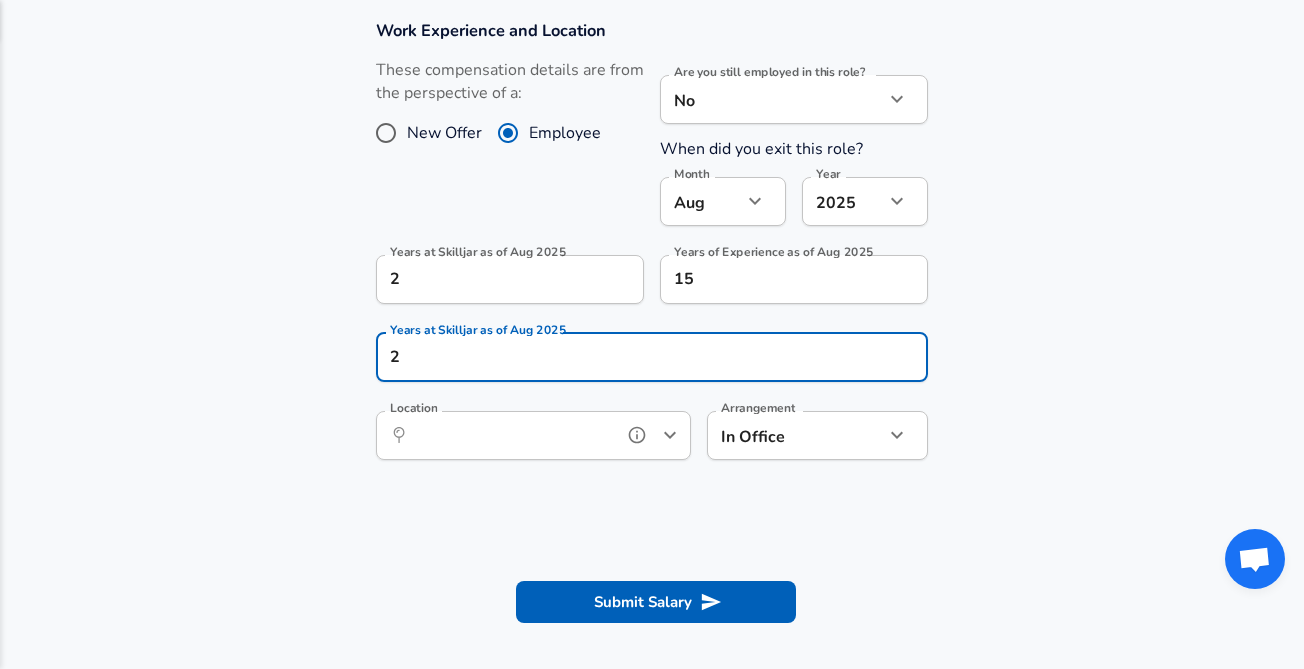 click on "Location" at bounding box center [511, 435] 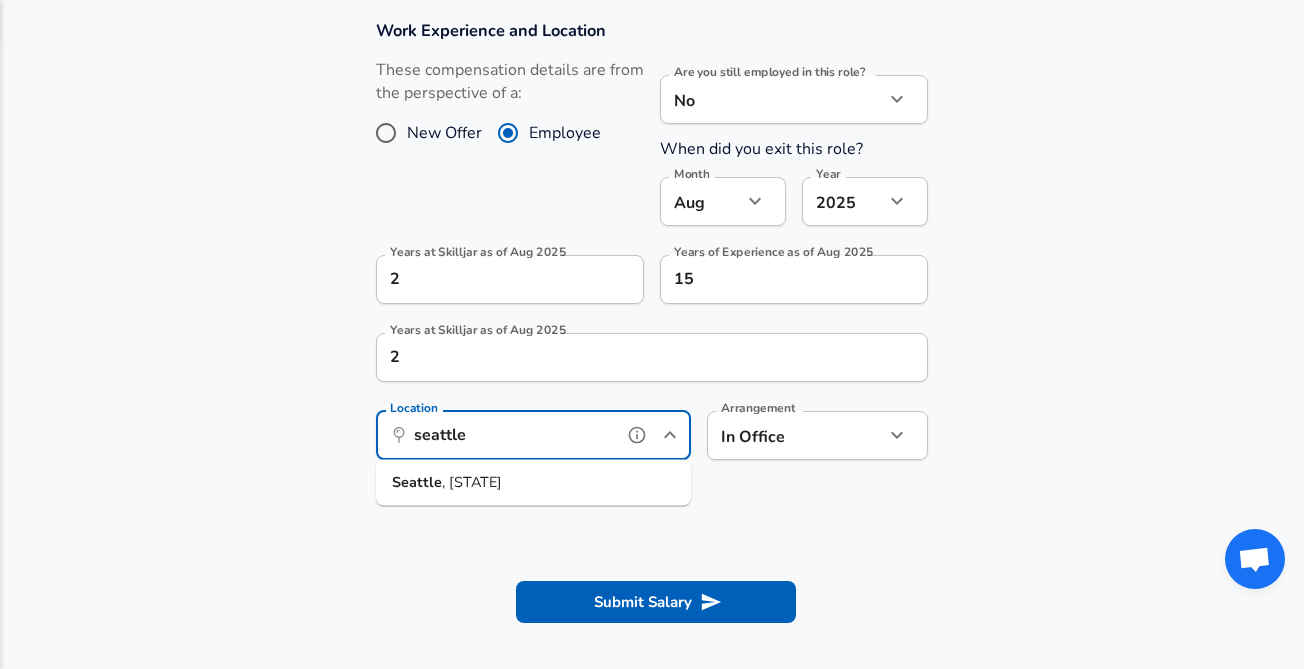 click on ", [STATE]" at bounding box center (472, 482) 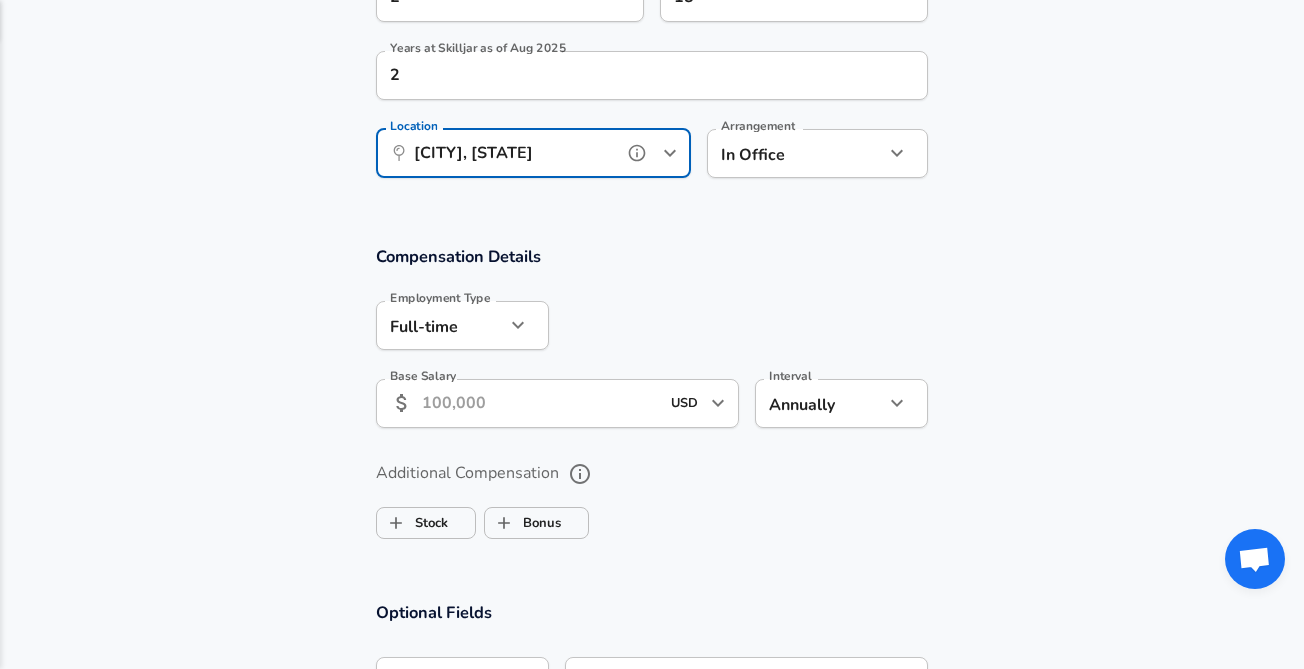 scroll, scrollTop: 1147, scrollLeft: 0, axis: vertical 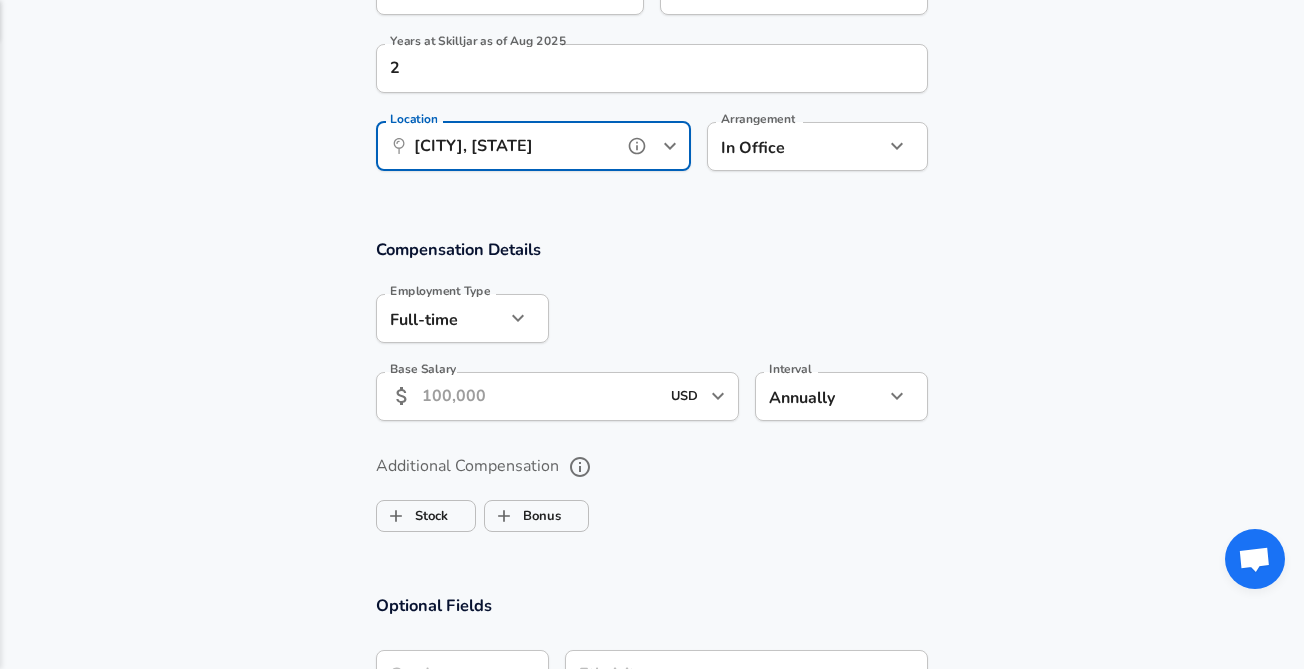 type on "[CITY], [STATE]" 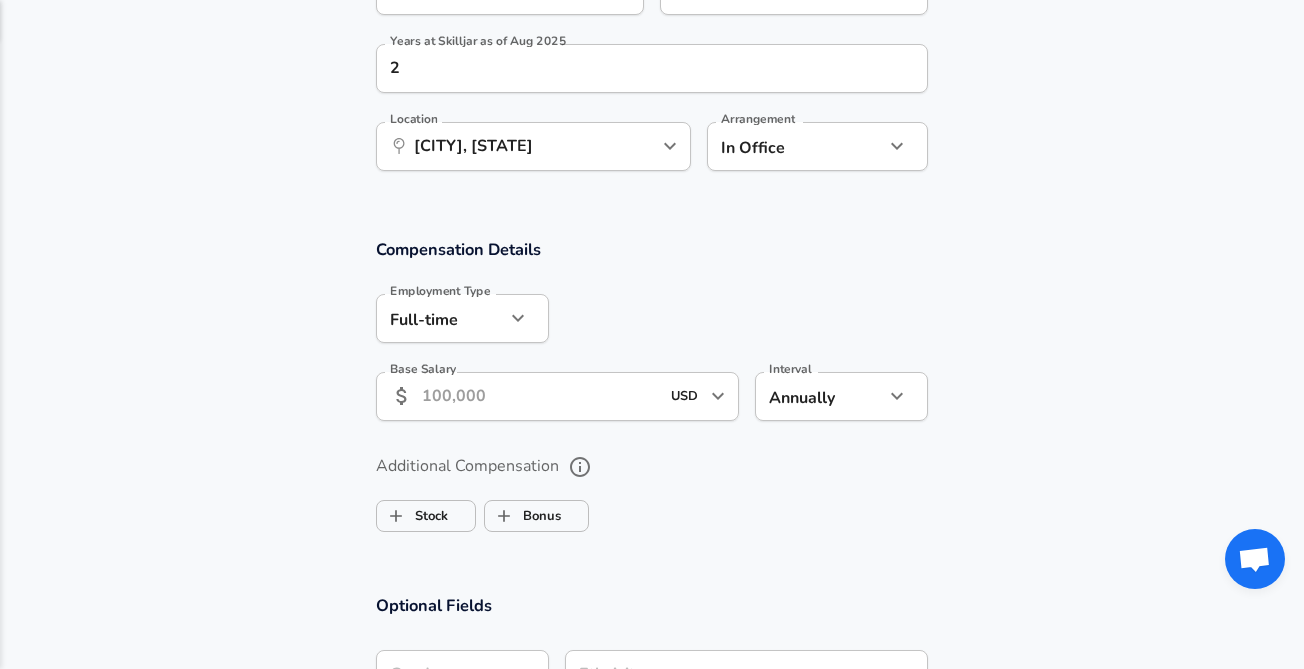 click on "Arrangement In Office office Arrangement" at bounding box center (809, 145) 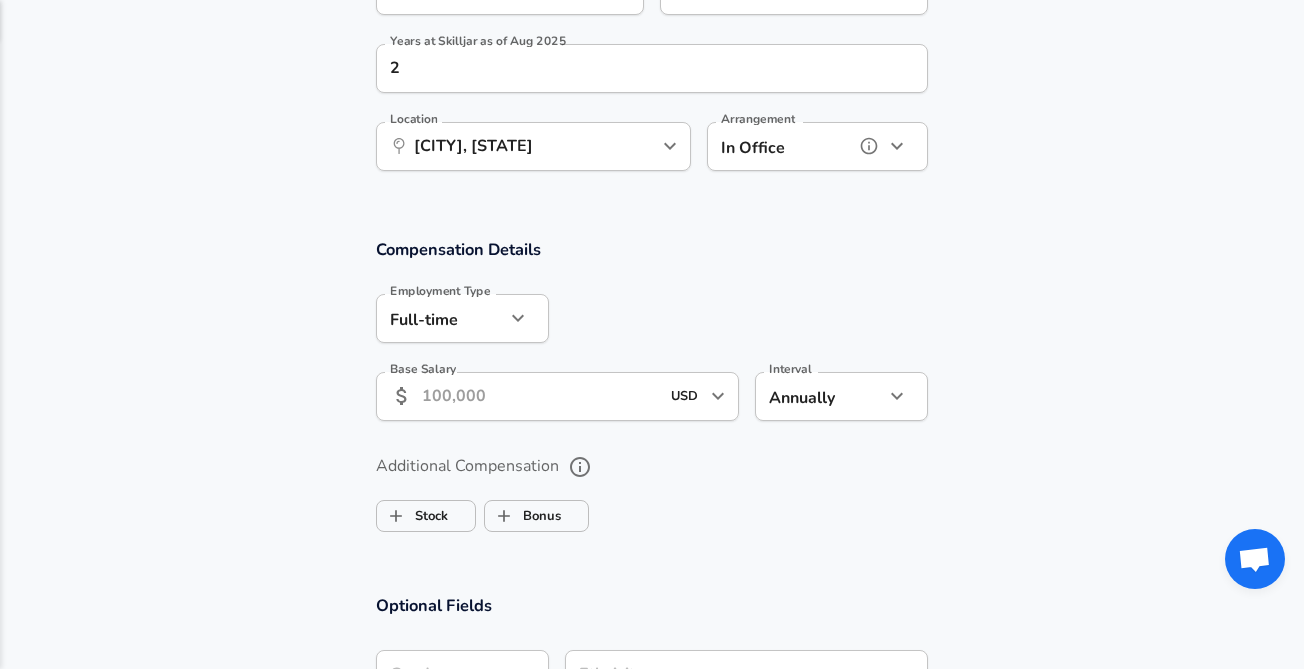 click 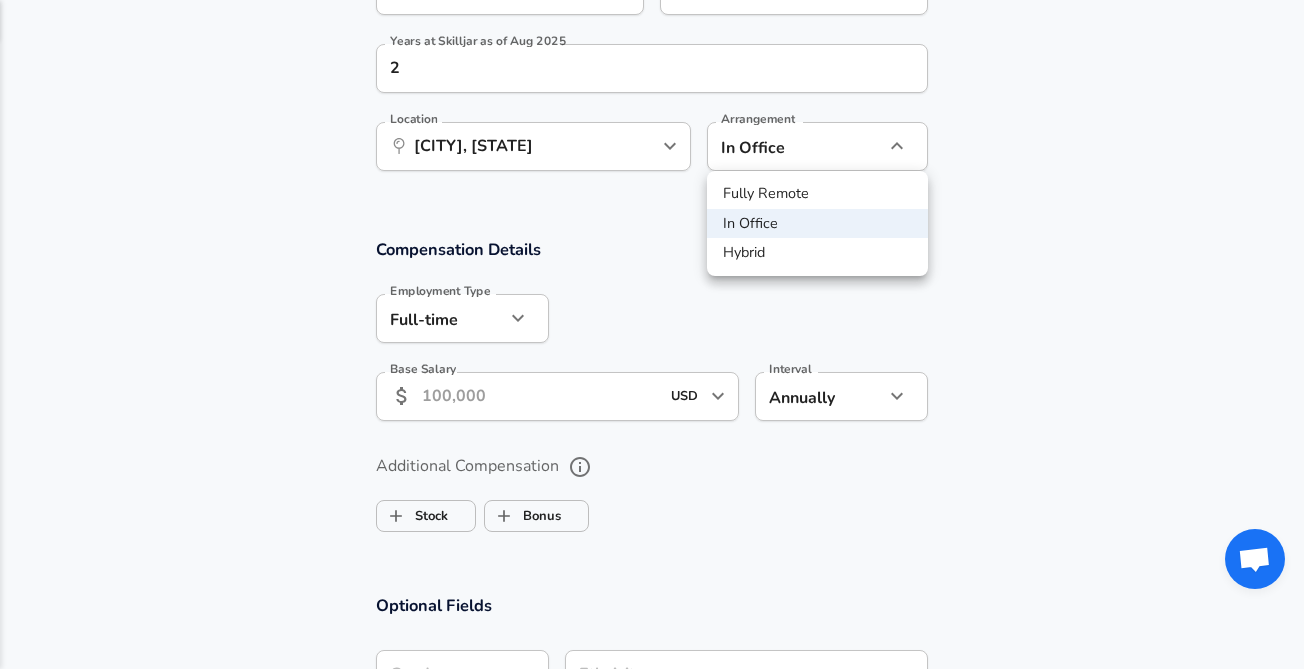 click on "Hybrid" at bounding box center [817, 253] 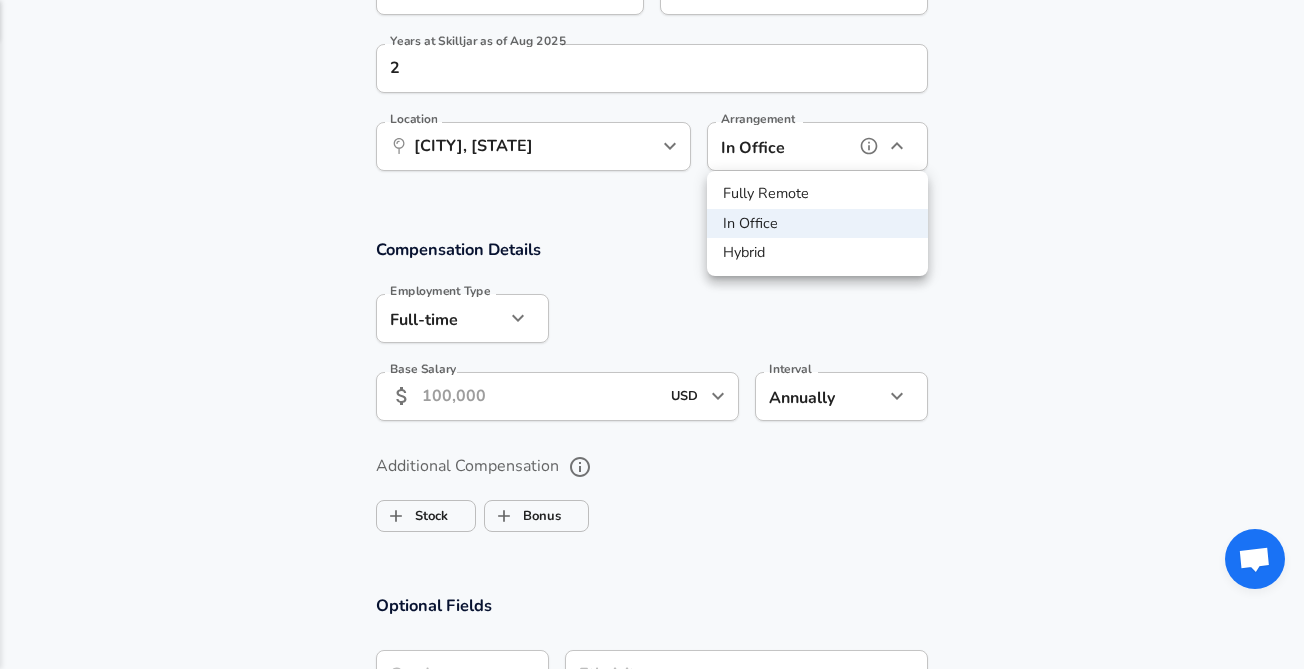type on "hybrid" 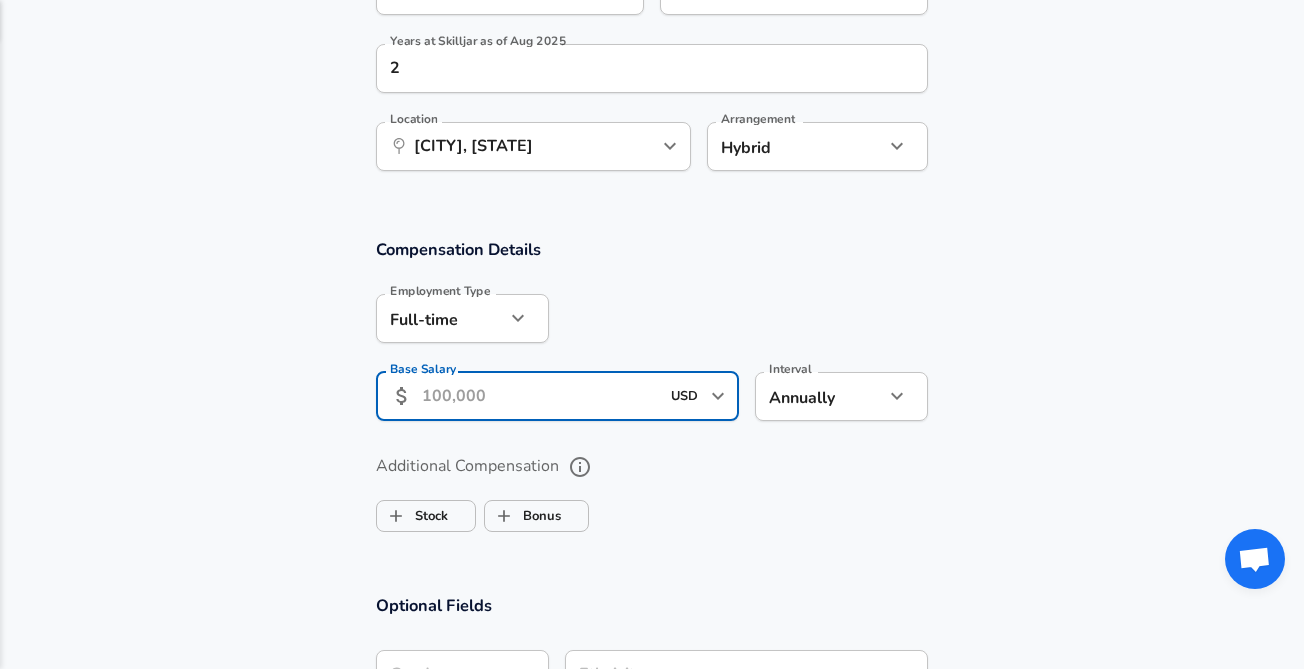click on "Base Salary" at bounding box center [540, 396] 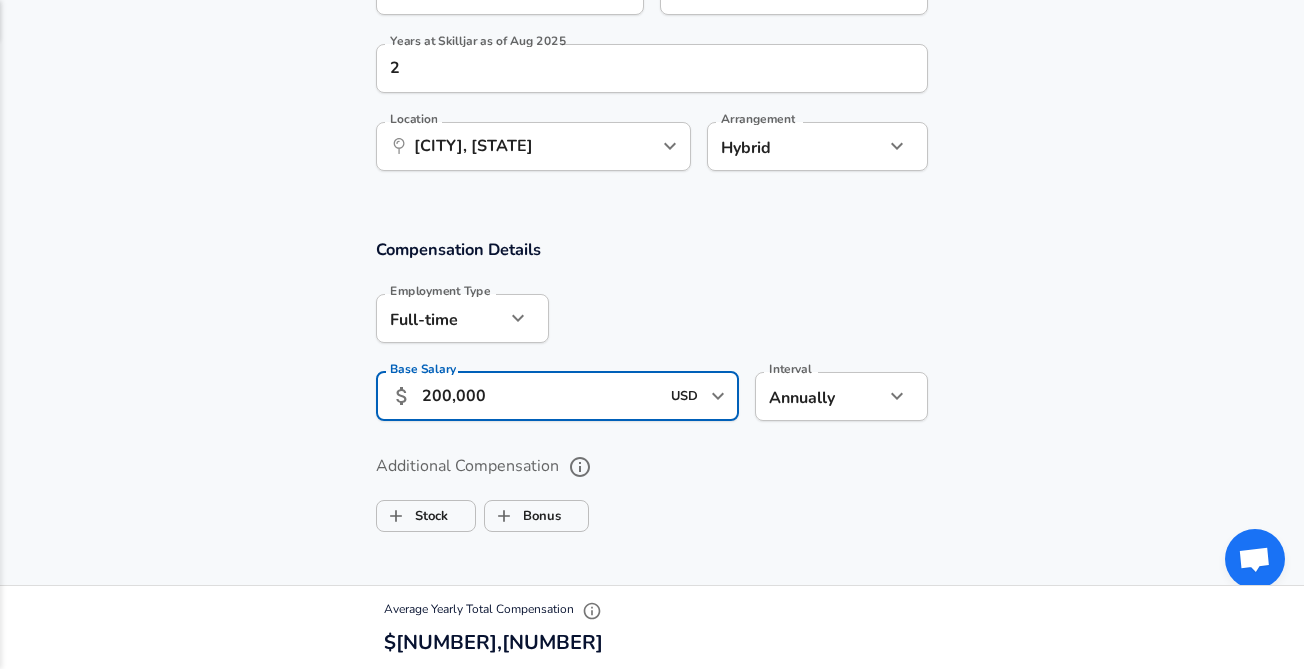 scroll, scrollTop: 0, scrollLeft: 0, axis: both 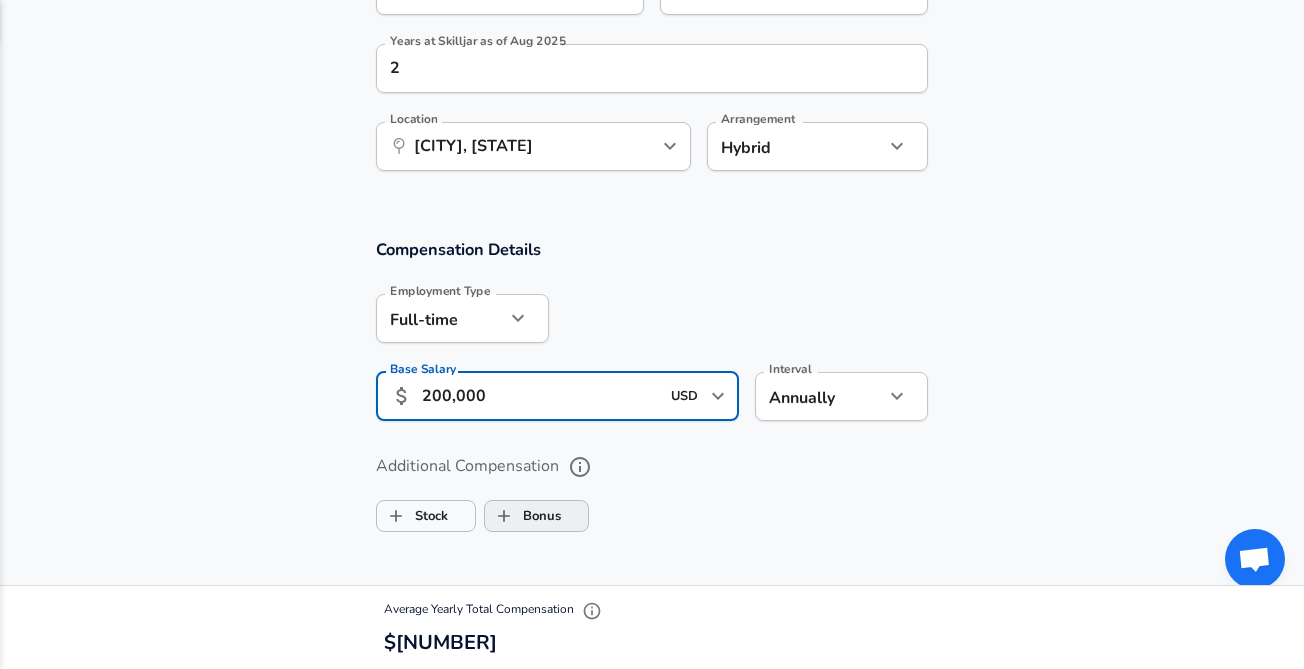 type on "200,000" 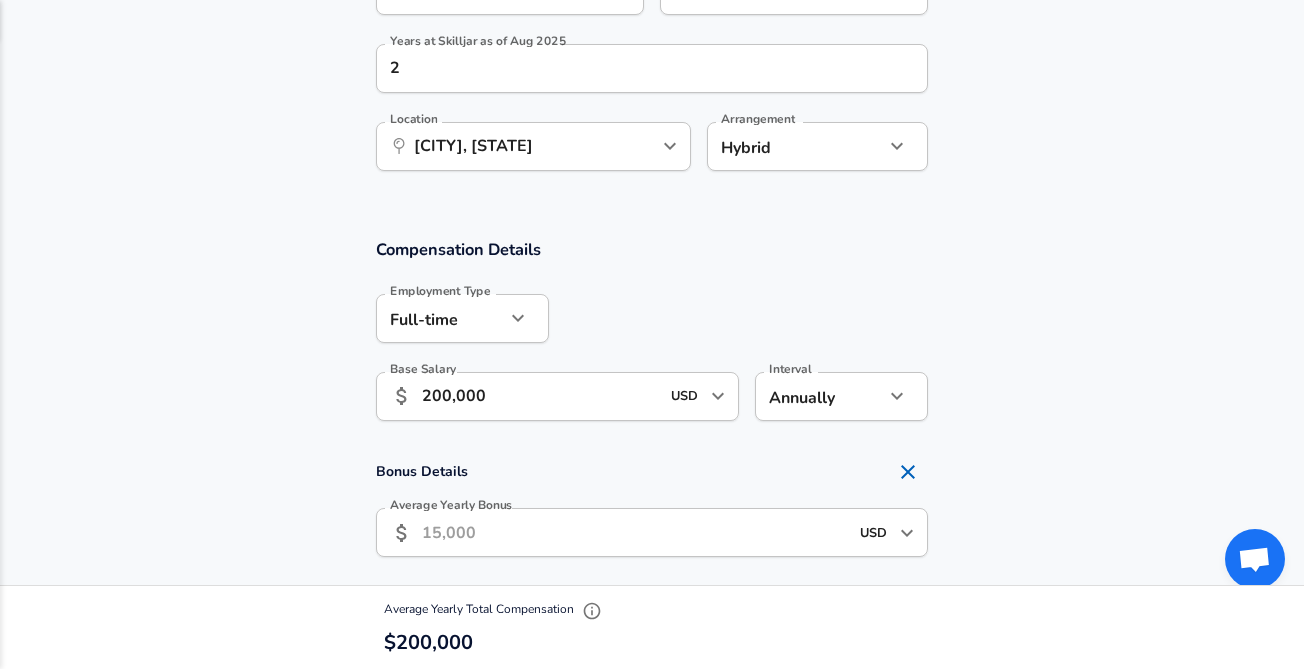 scroll, scrollTop: 0, scrollLeft: 0, axis: both 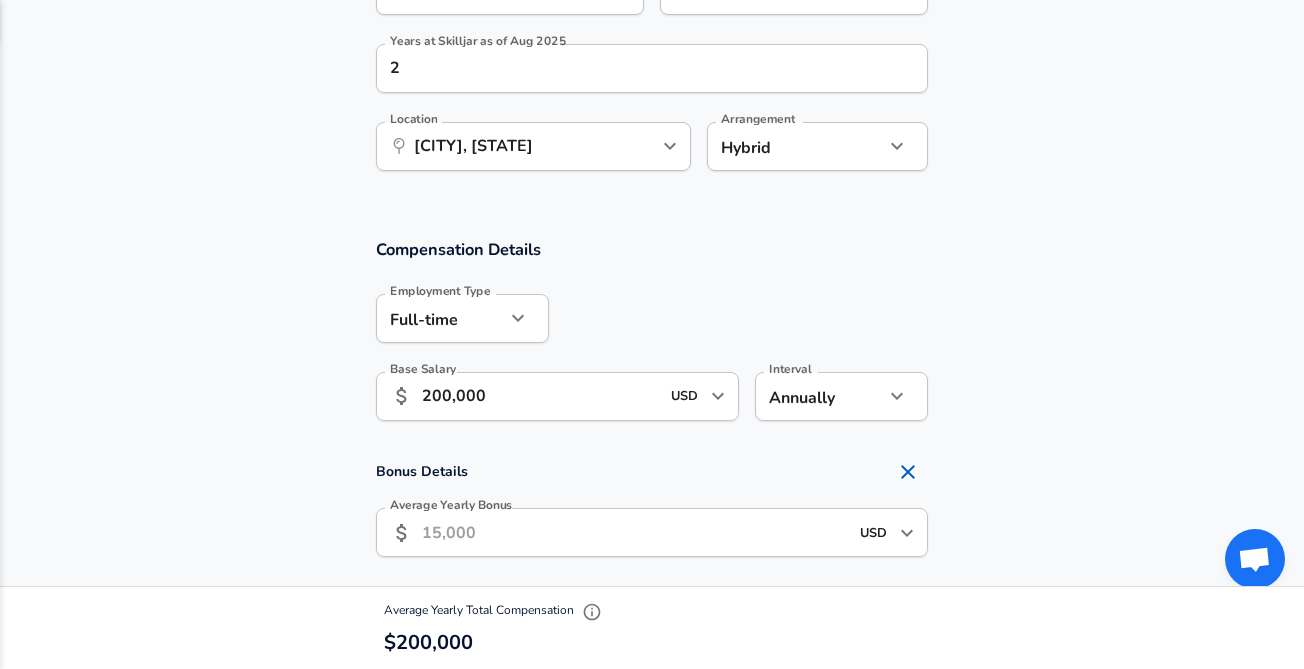 click on "Average Yearly Bonus" at bounding box center (635, 532) 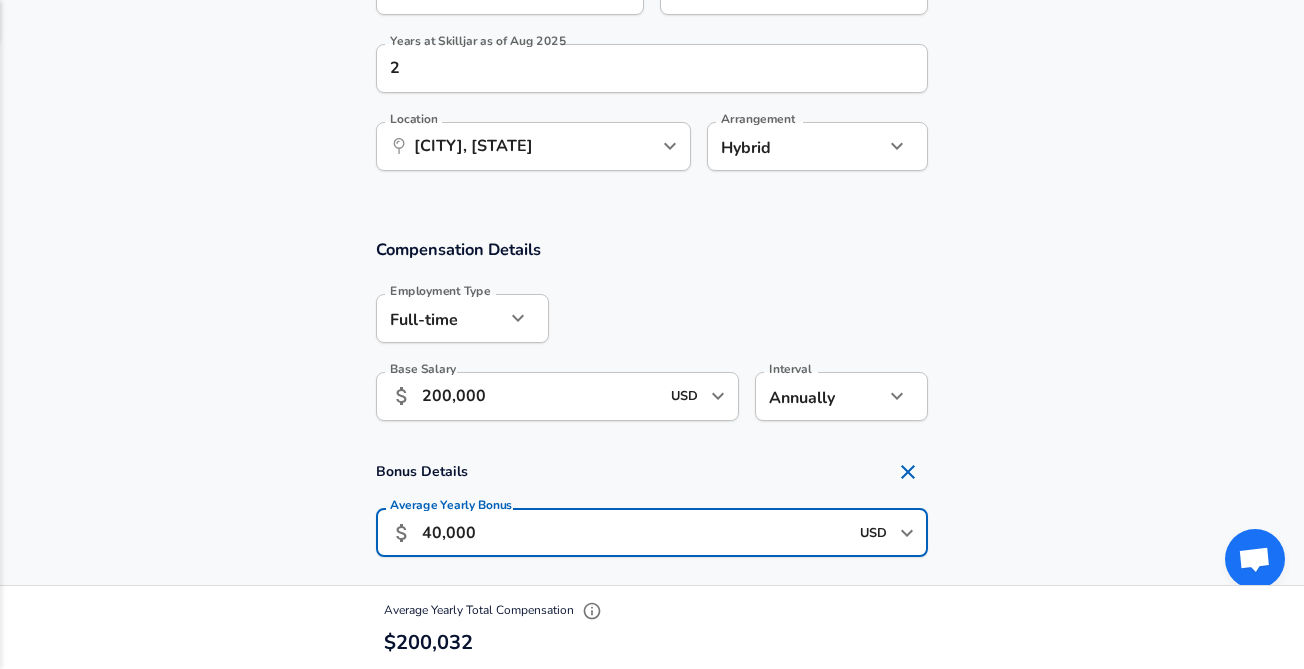 scroll, scrollTop: 0, scrollLeft: 0, axis: both 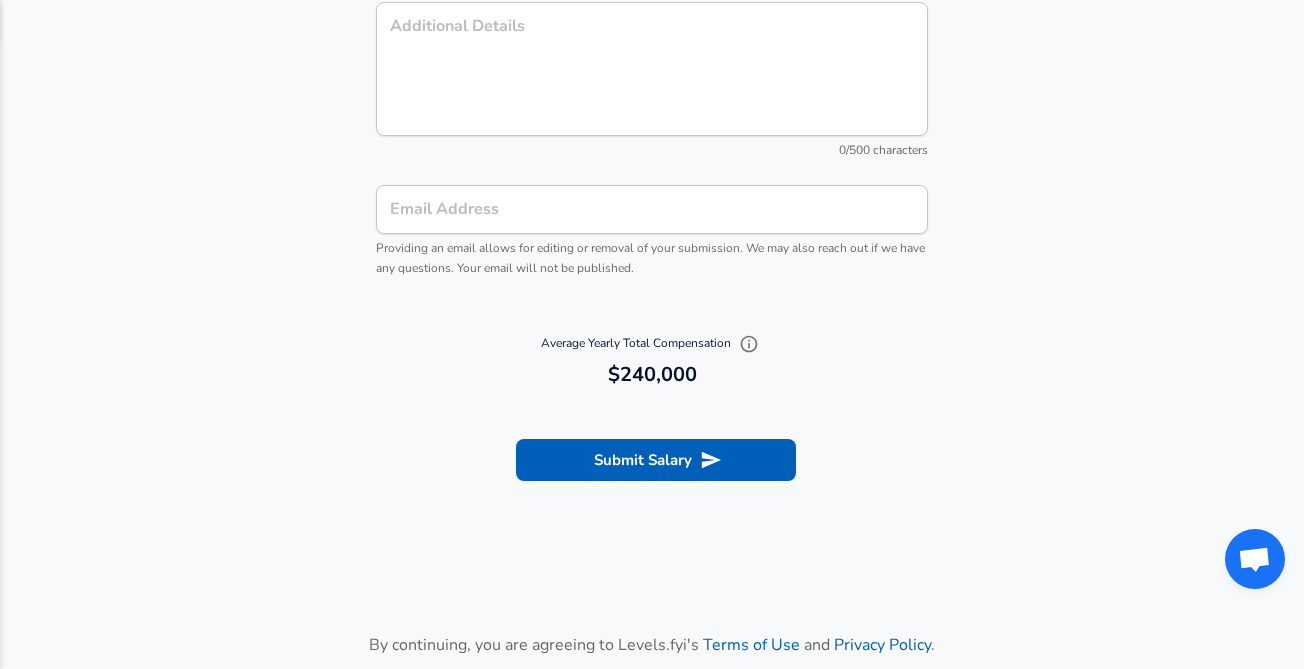 type on "40,000" 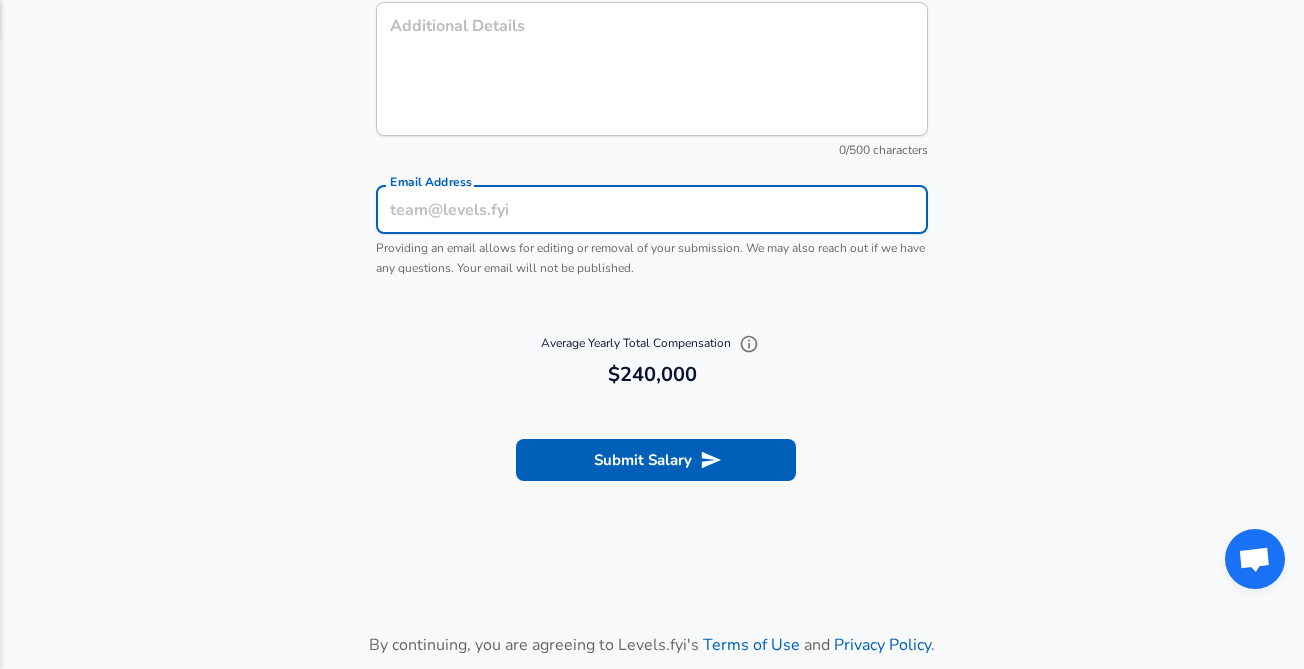 scroll, scrollTop: 0, scrollLeft: 0, axis: both 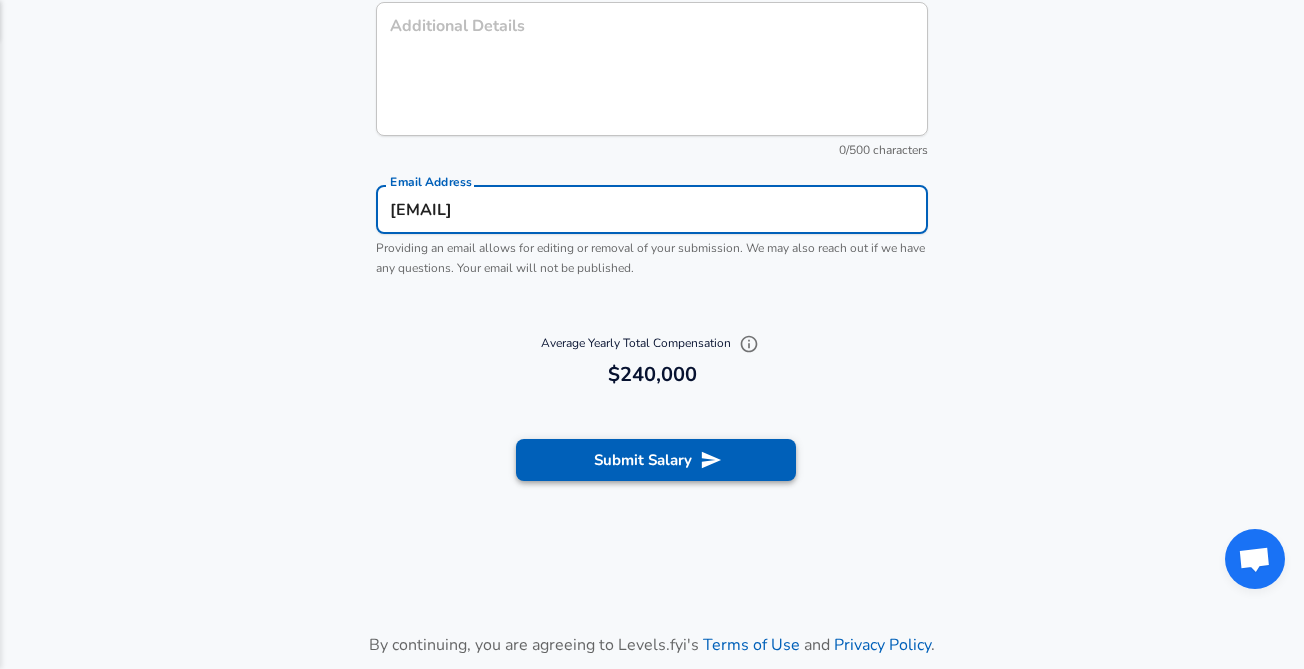 type on "[EMAIL]" 